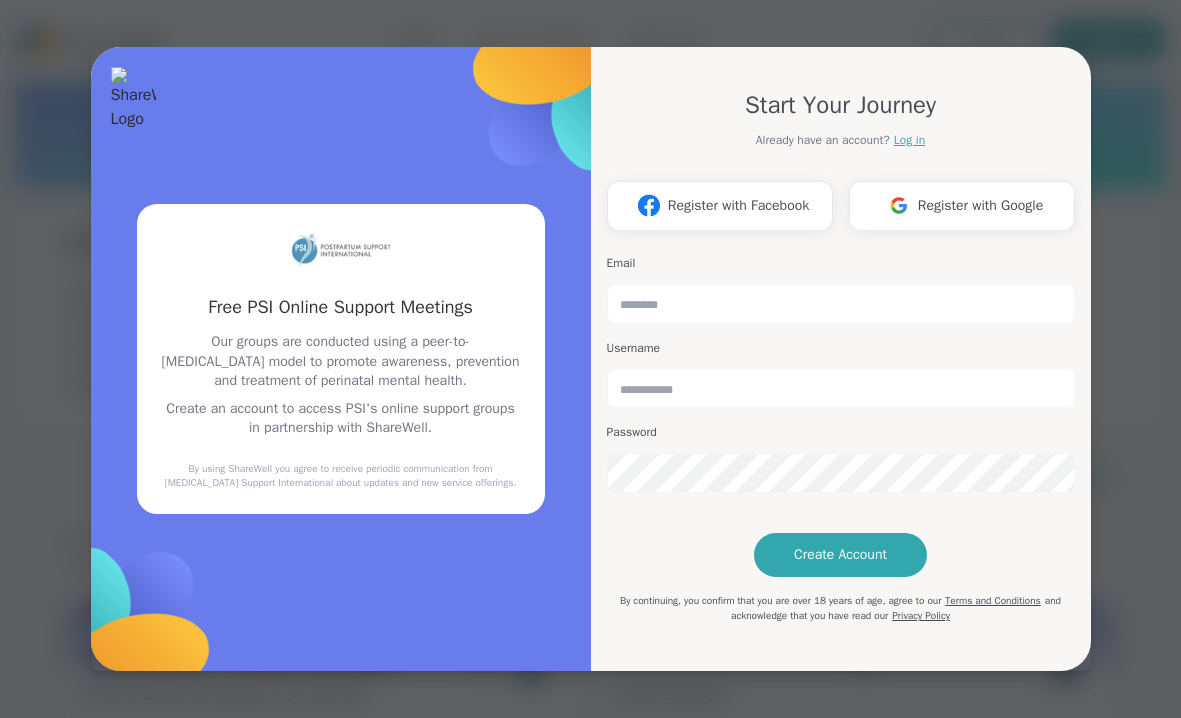 scroll, scrollTop: 0, scrollLeft: 0, axis: both 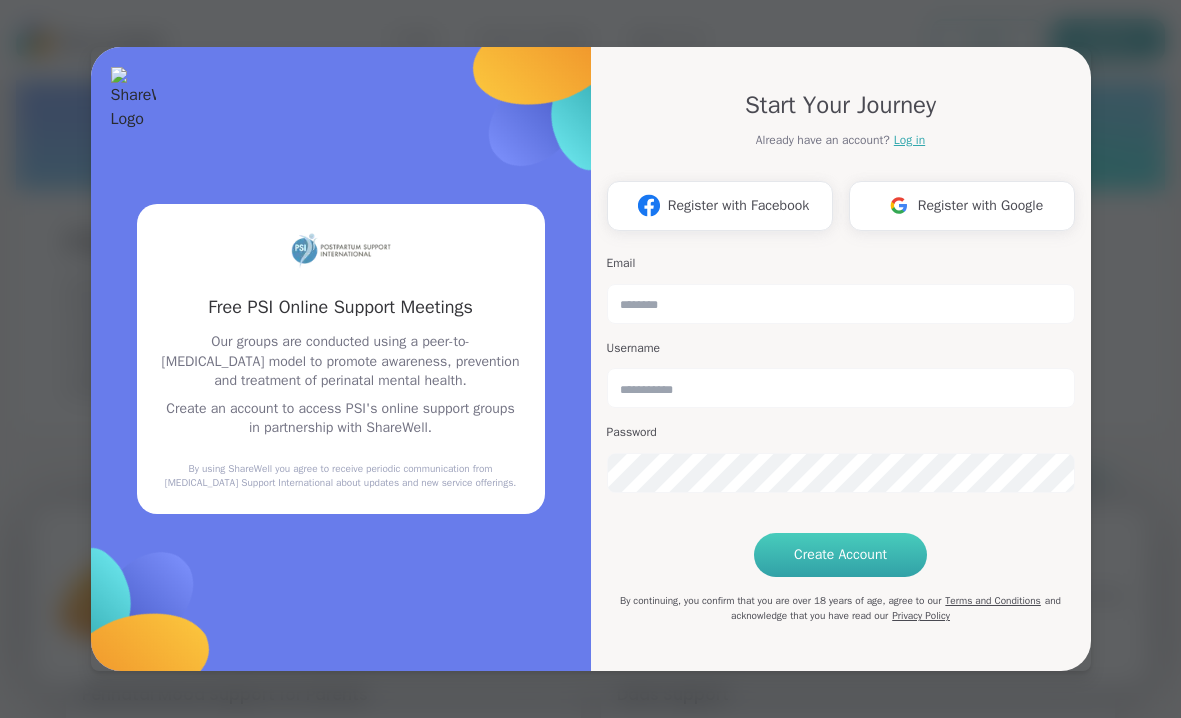 click on "Create Account" at bounding box center (840, 555) 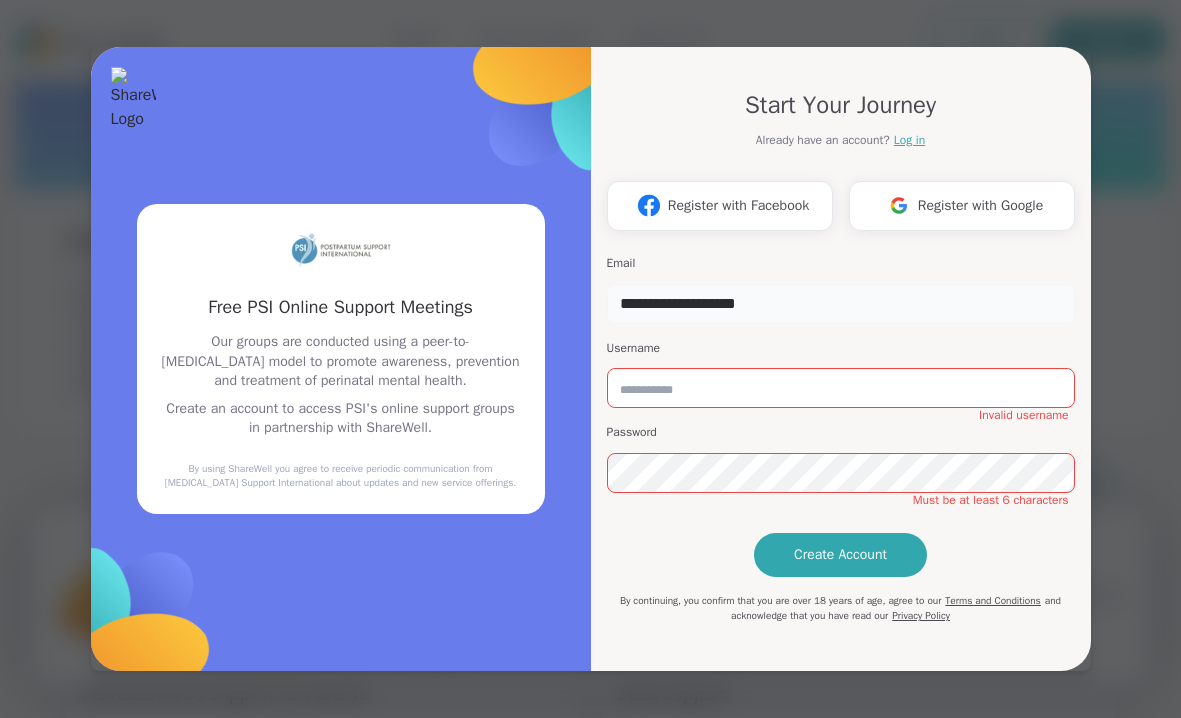 type on "**********" 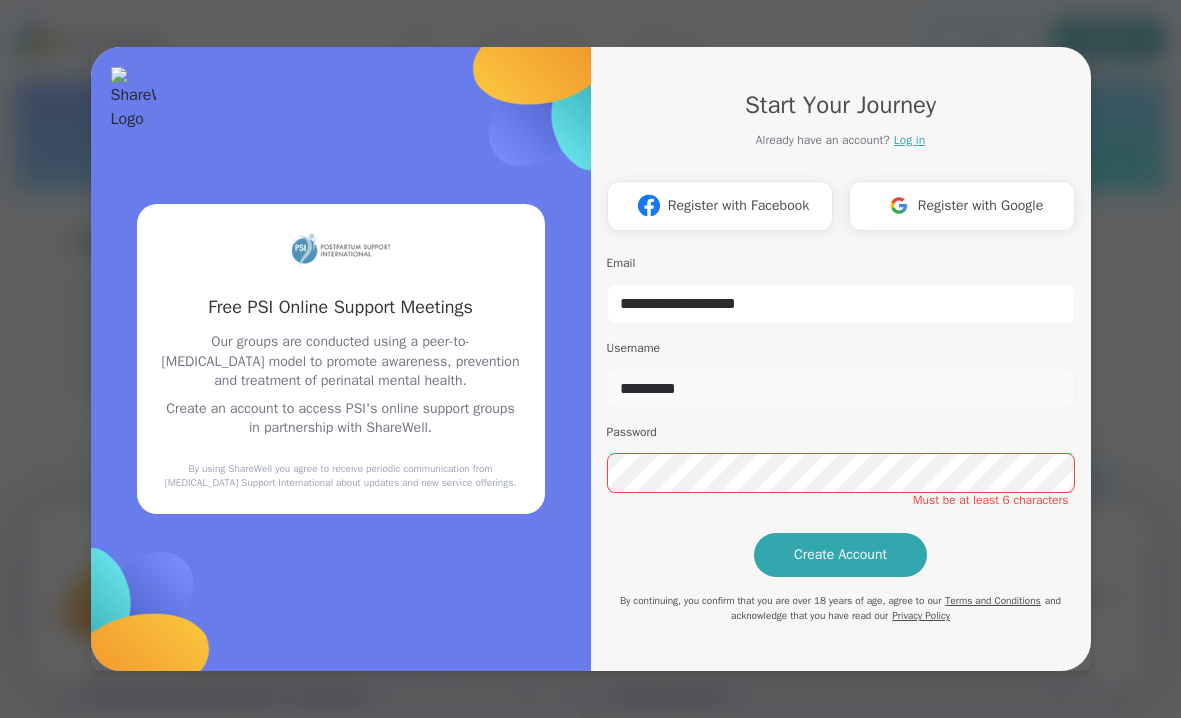 type on "*********" 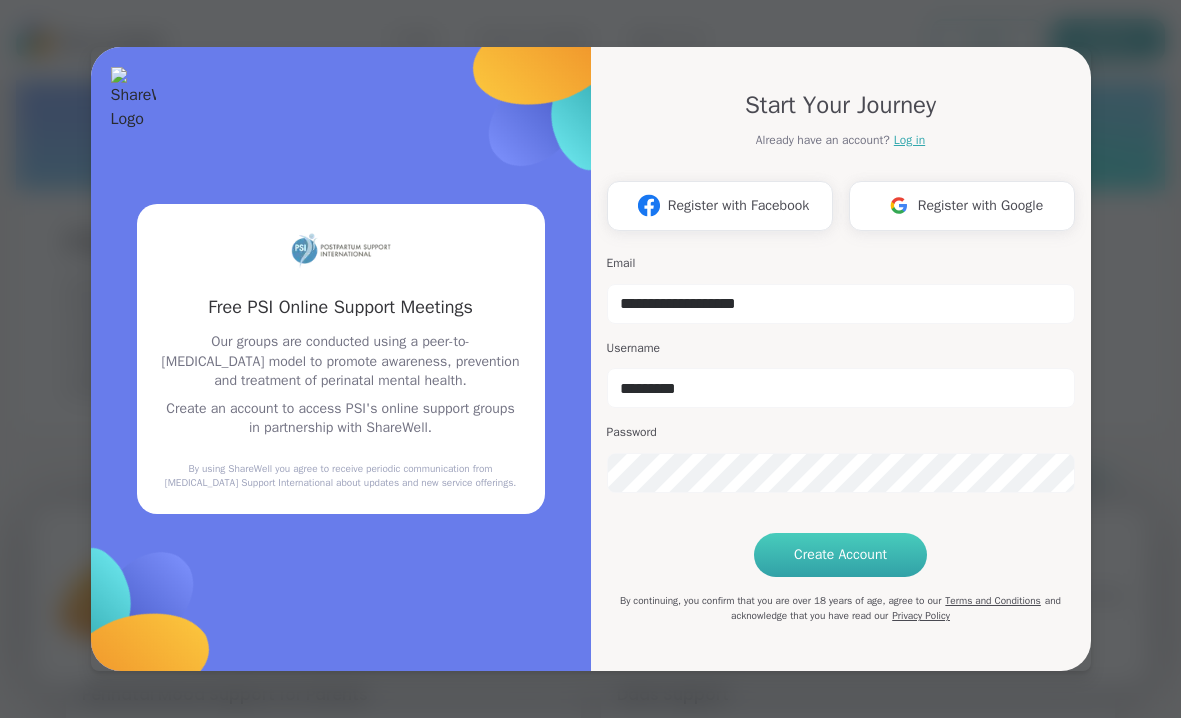 click on "Create Account" at bounding box center [840, 555] 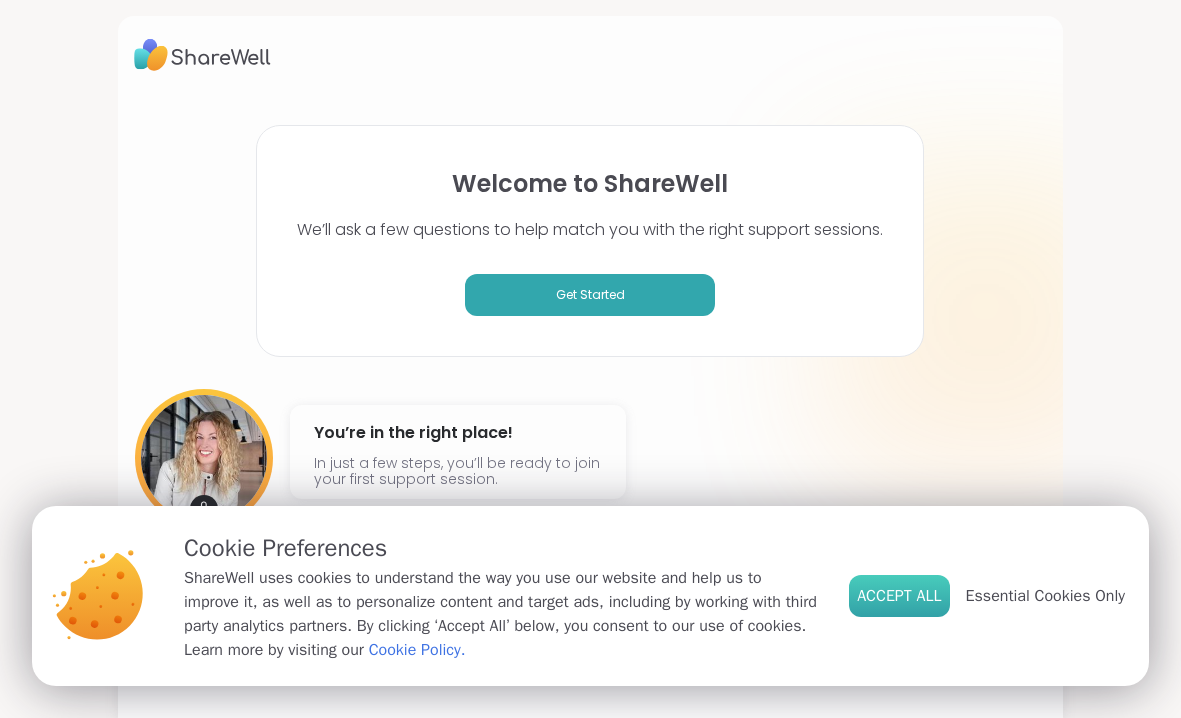 click on "Accept All" at bounding box center (899, 596) 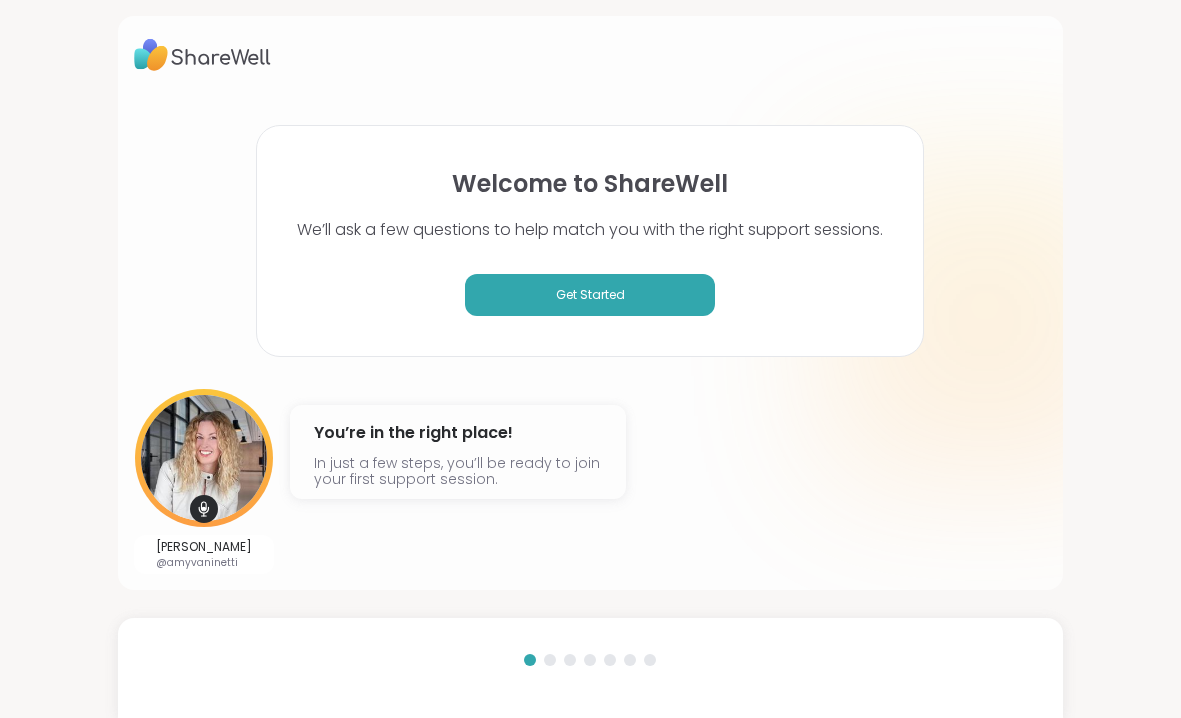 scroll, scrollTop: 0, scrollLeft: 0, axis: both 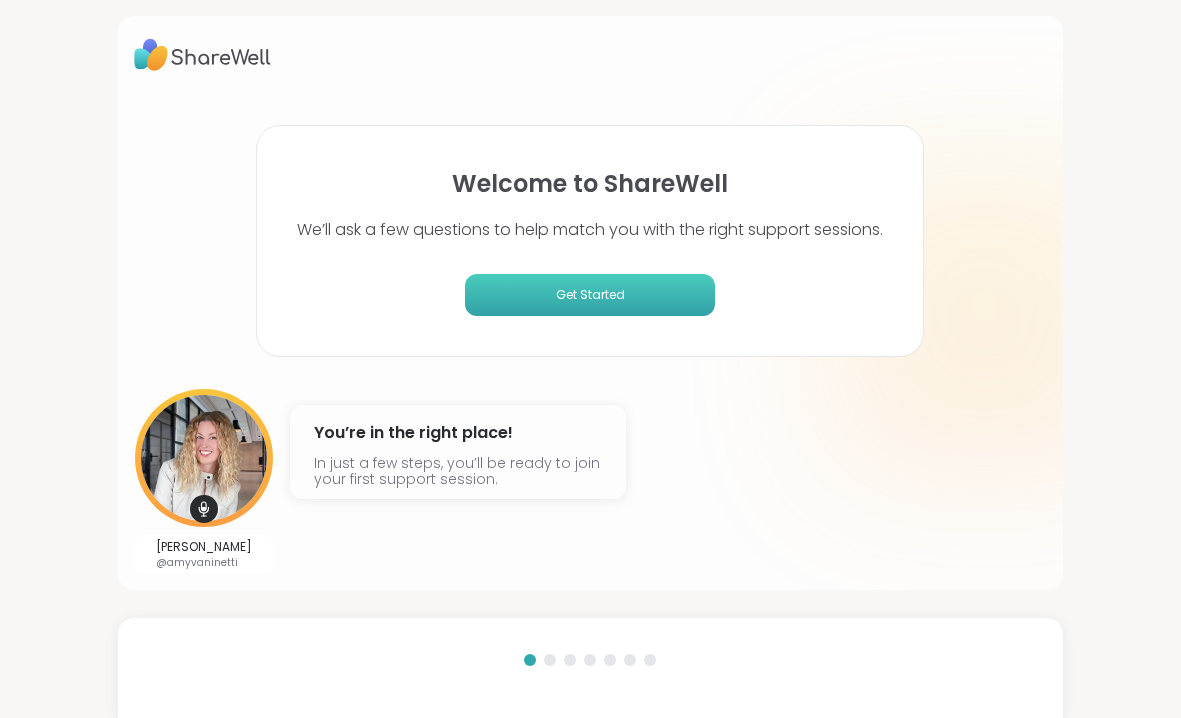 click on "Get Started" at bounding box center [590, 295] 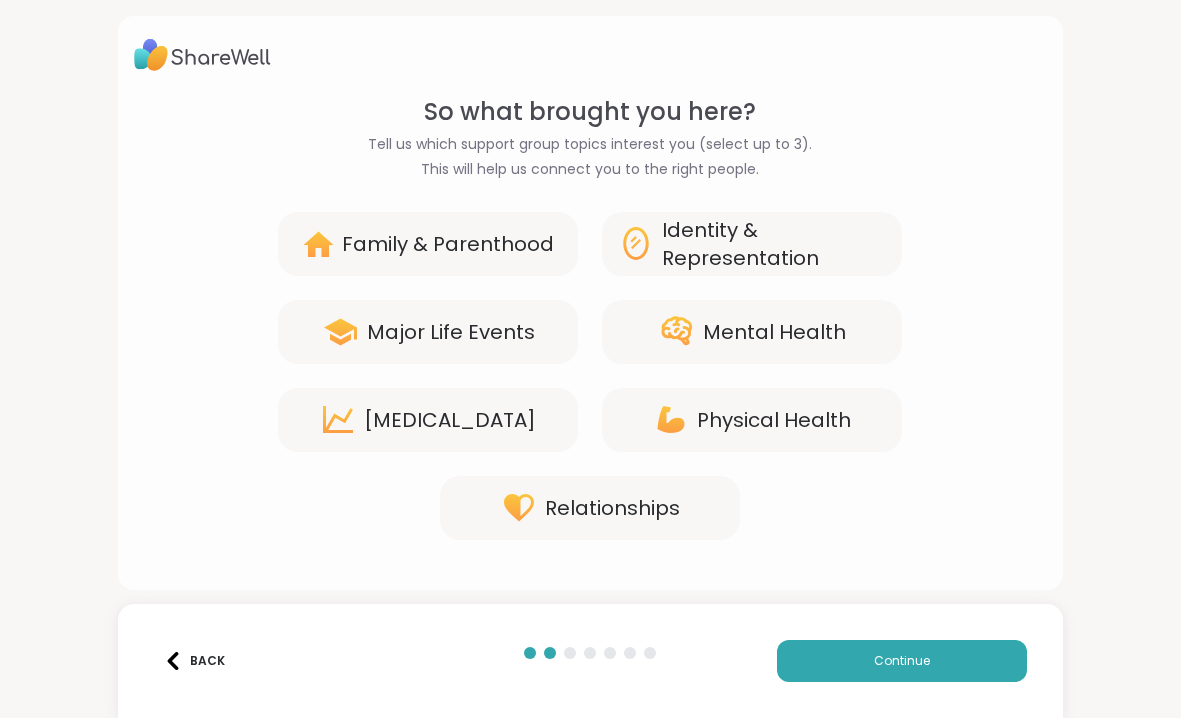 click on "Mental Health" at bounding box center [774, 332] 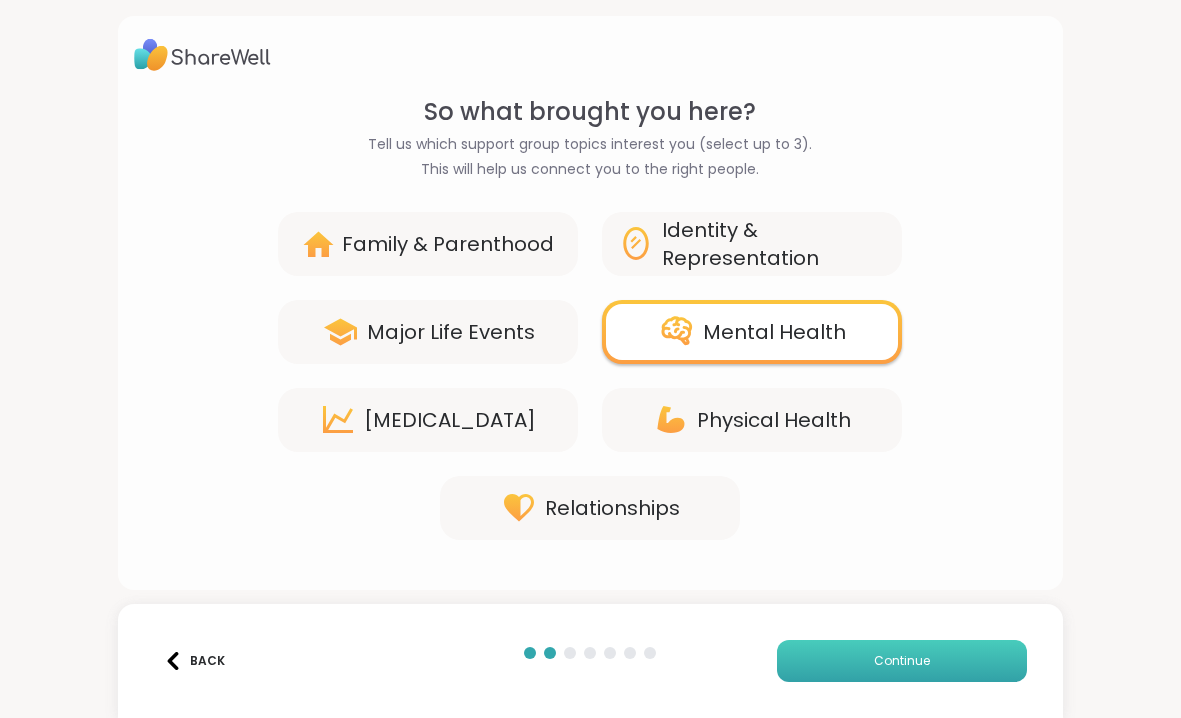 click on "Continue" at bounding box center [902, 661] 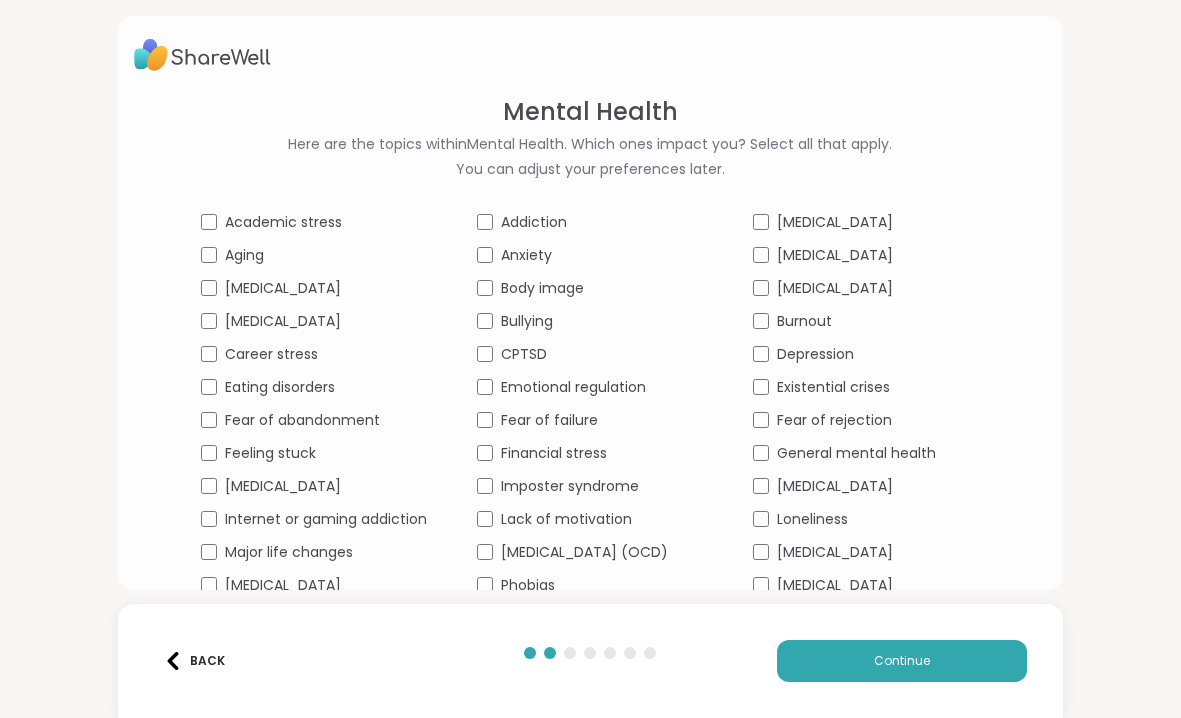 click on "Anxiety" at bounding box center [590, 255] 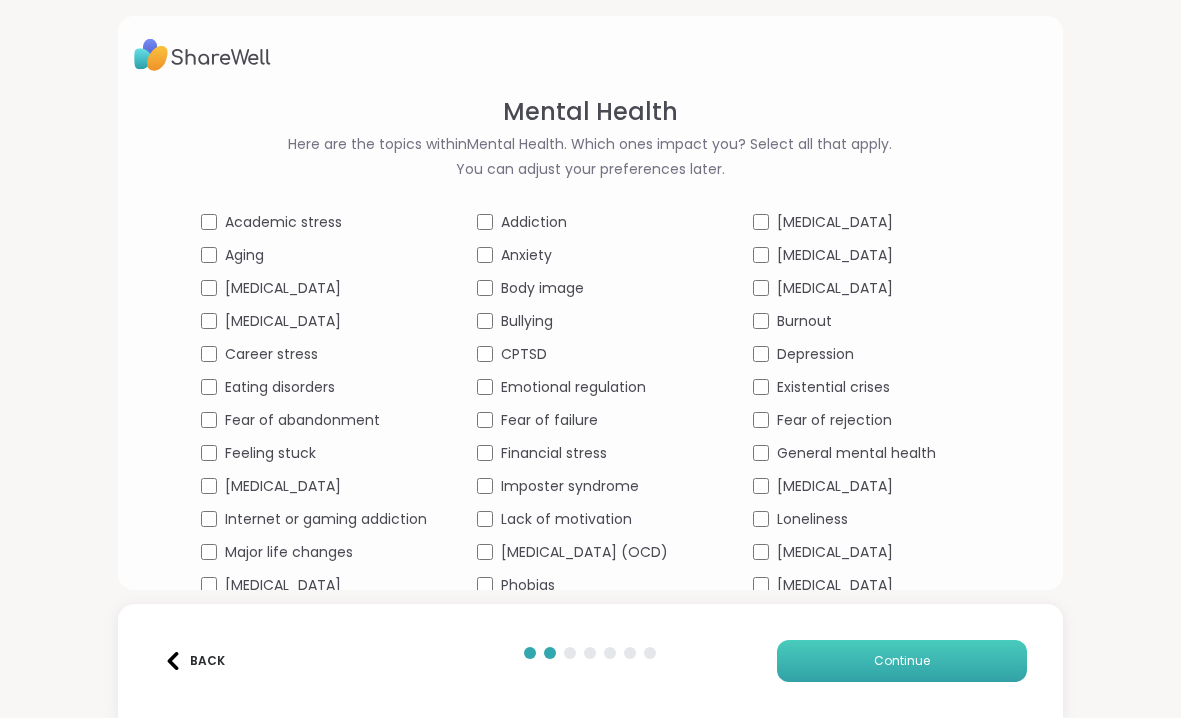 click on "Continue" at bounding box center [902, 661] 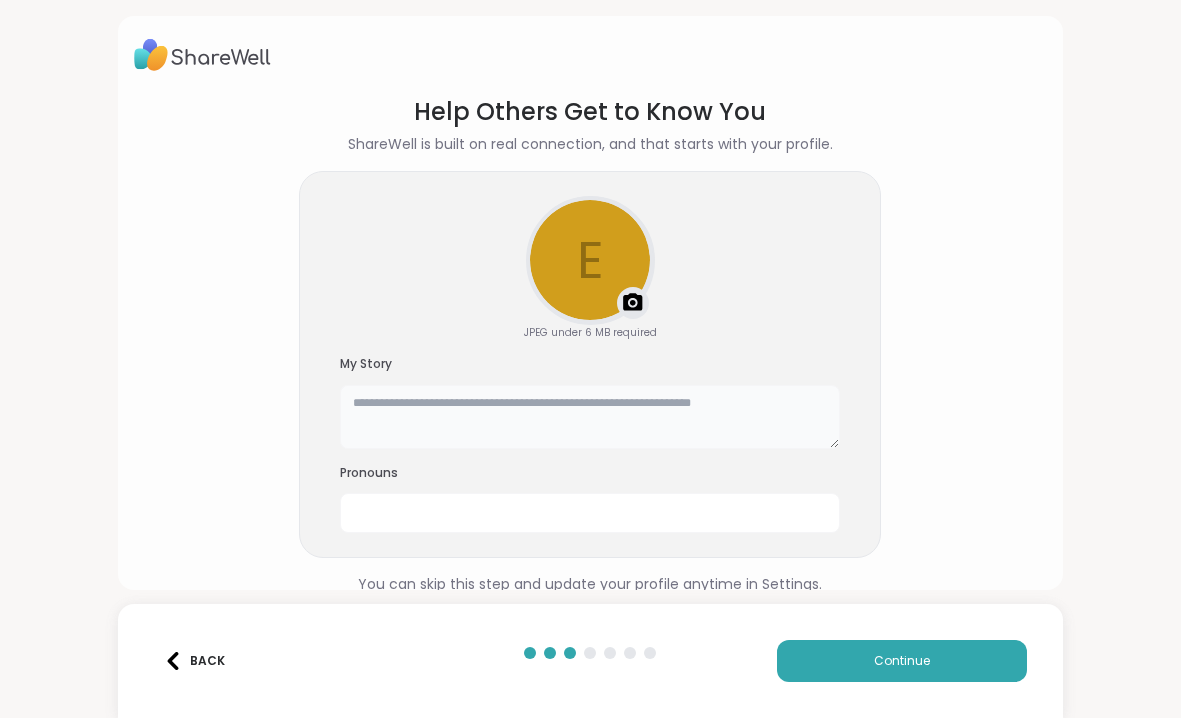 click at bounding box center [590, 417] 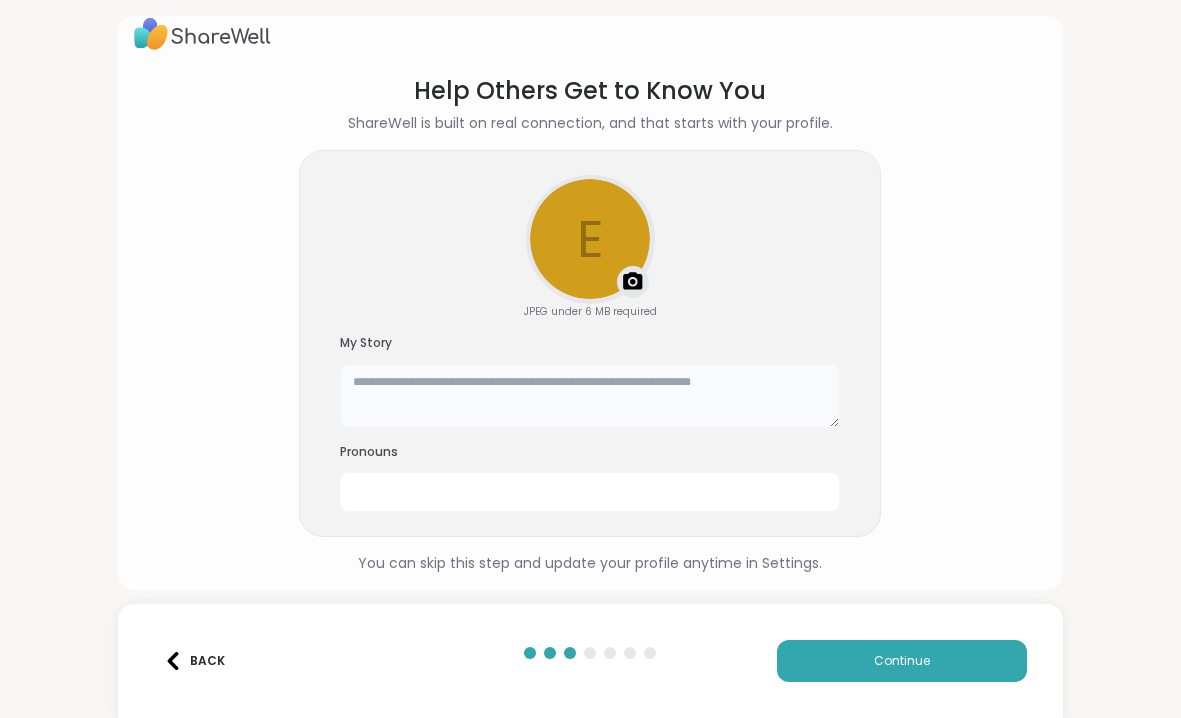 scroll, scrollTop: 20, scrollLeft: 0, axis: vertical 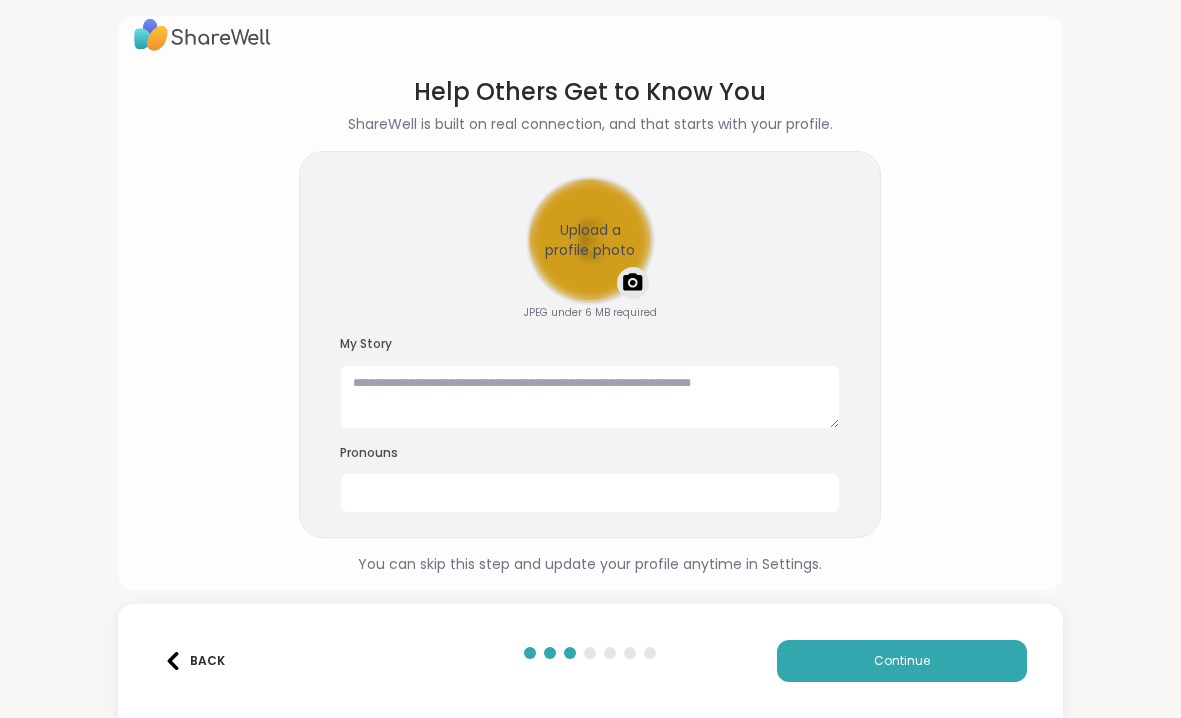 click on "Upload a profile photo" at bounding box center (590, 240) 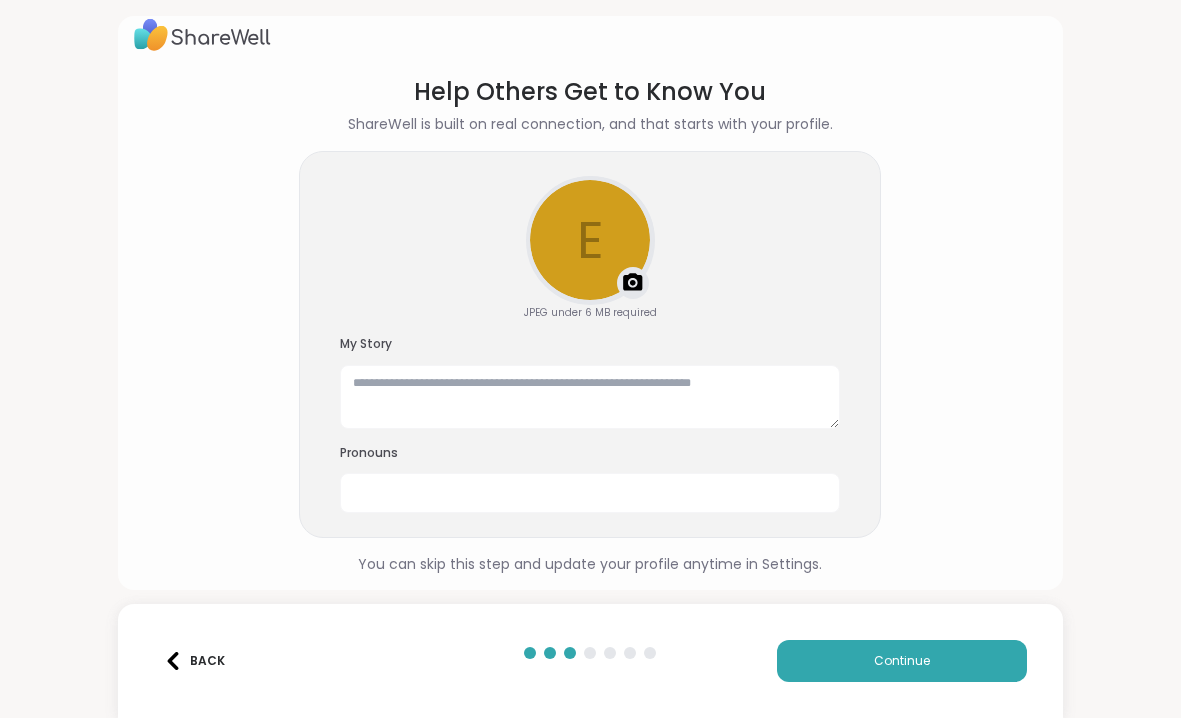 click at bounding box center (633, 283) 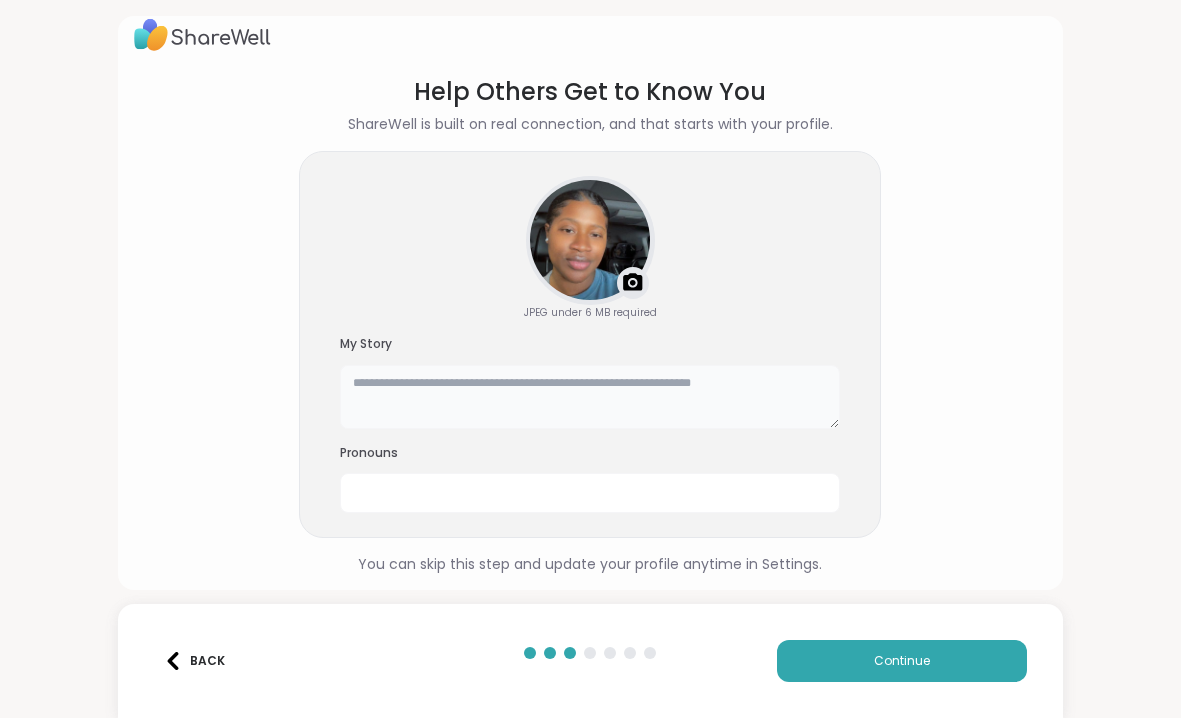click at bounding box center (590, 397) 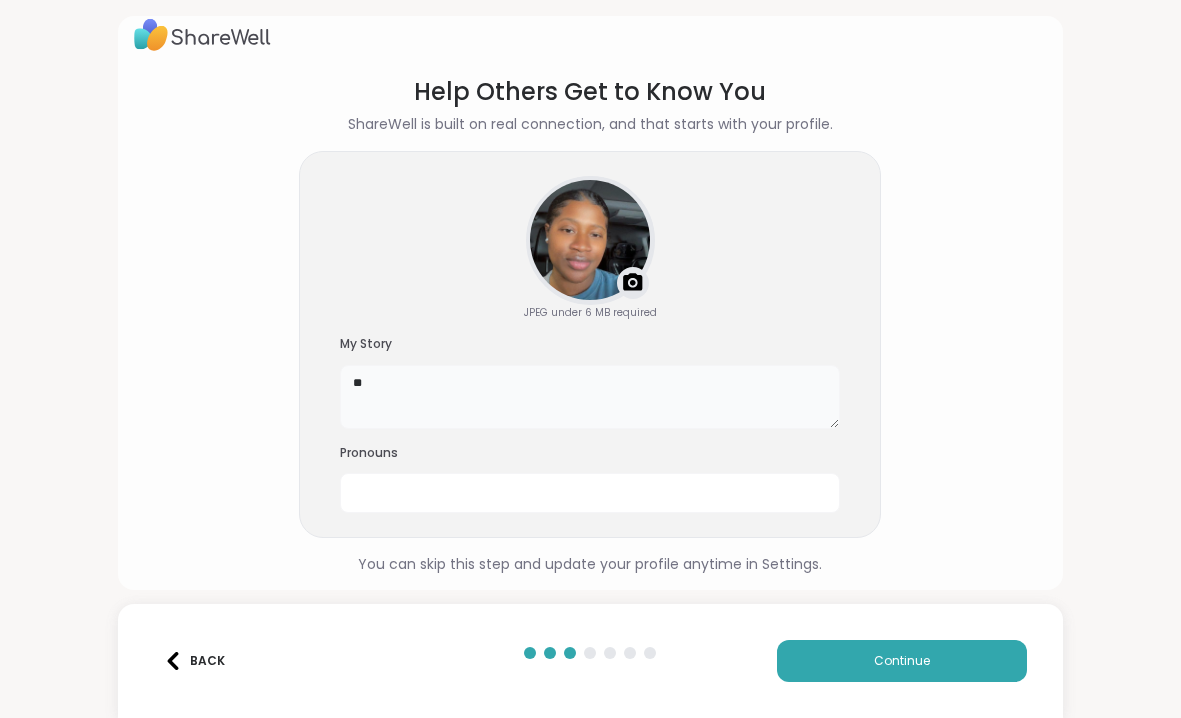 type on "*" 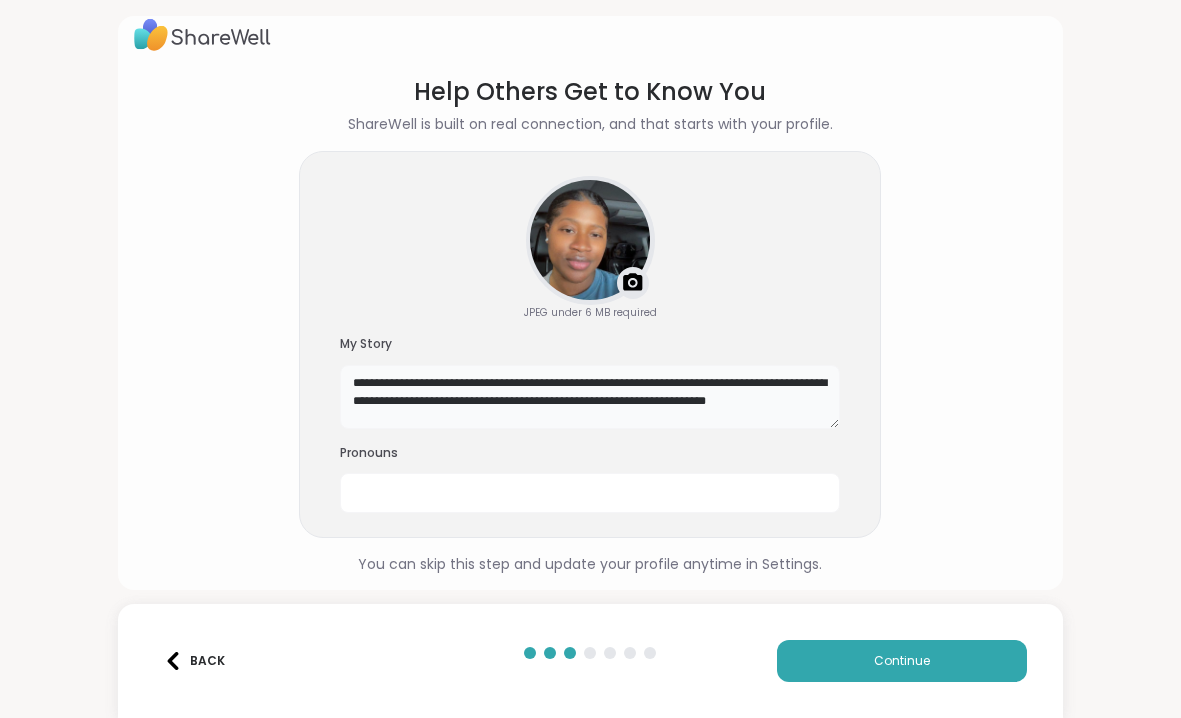 click on "**********" at bounding box center [590, 397] 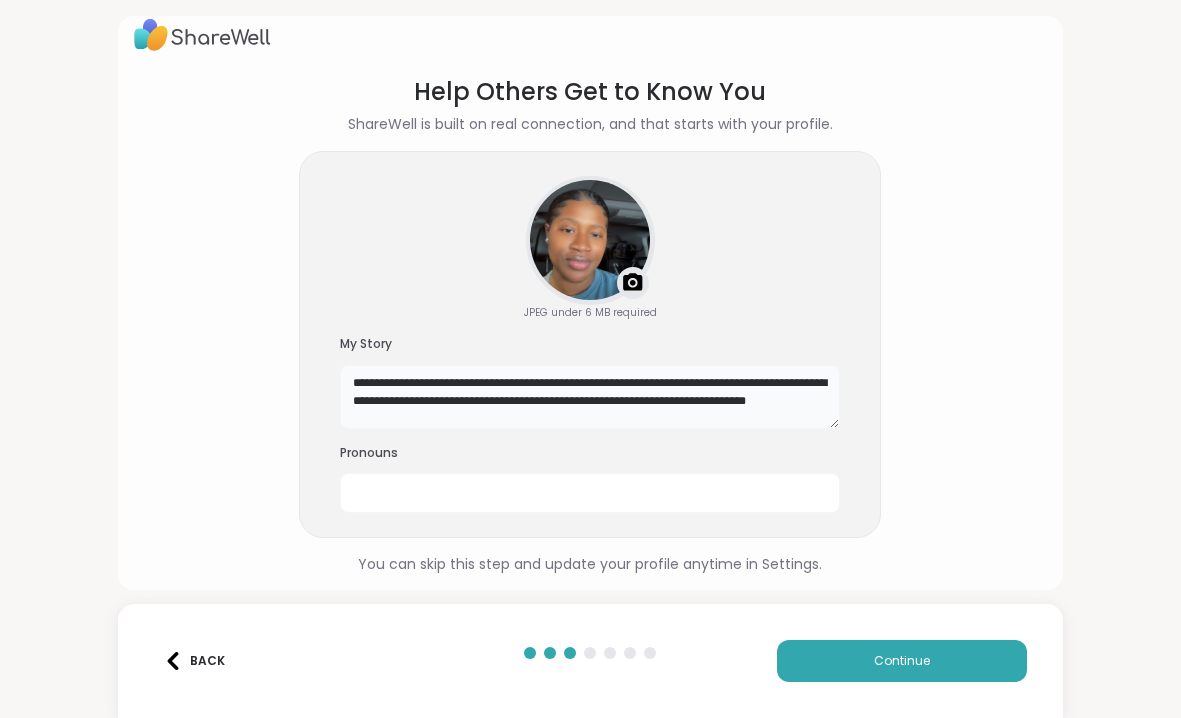 click on "**********" at bounding box center (590, 397) 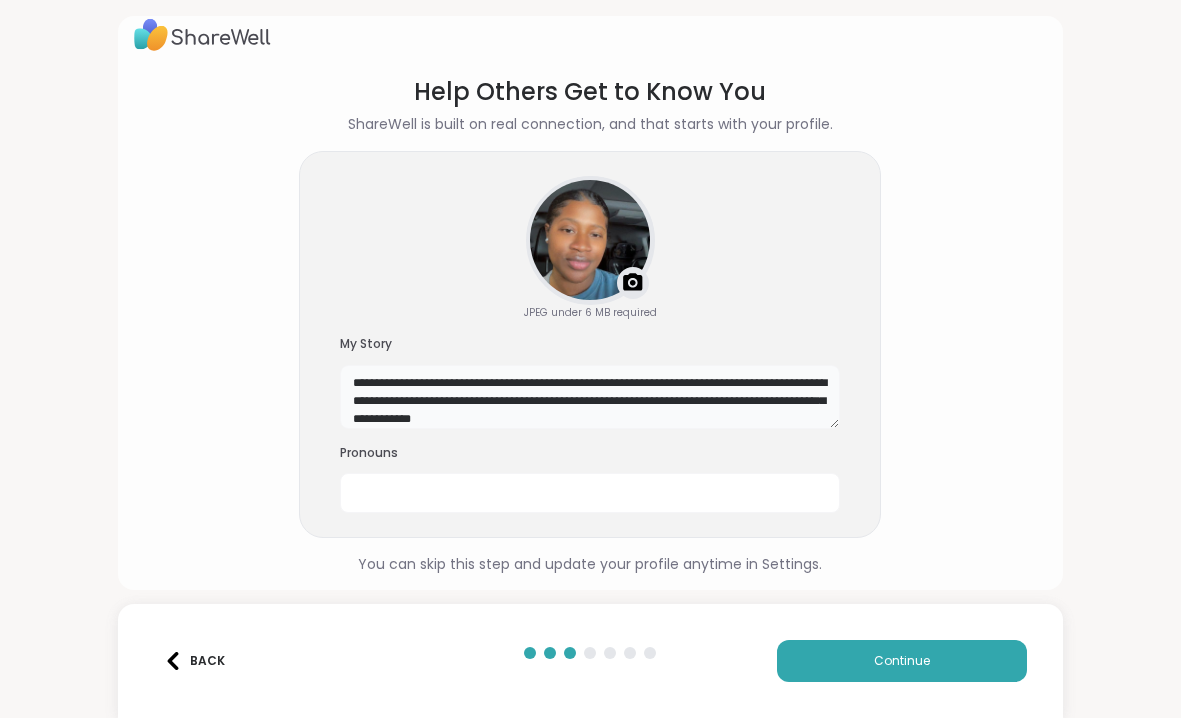 click on "**********" at bounding box center [590, 397] 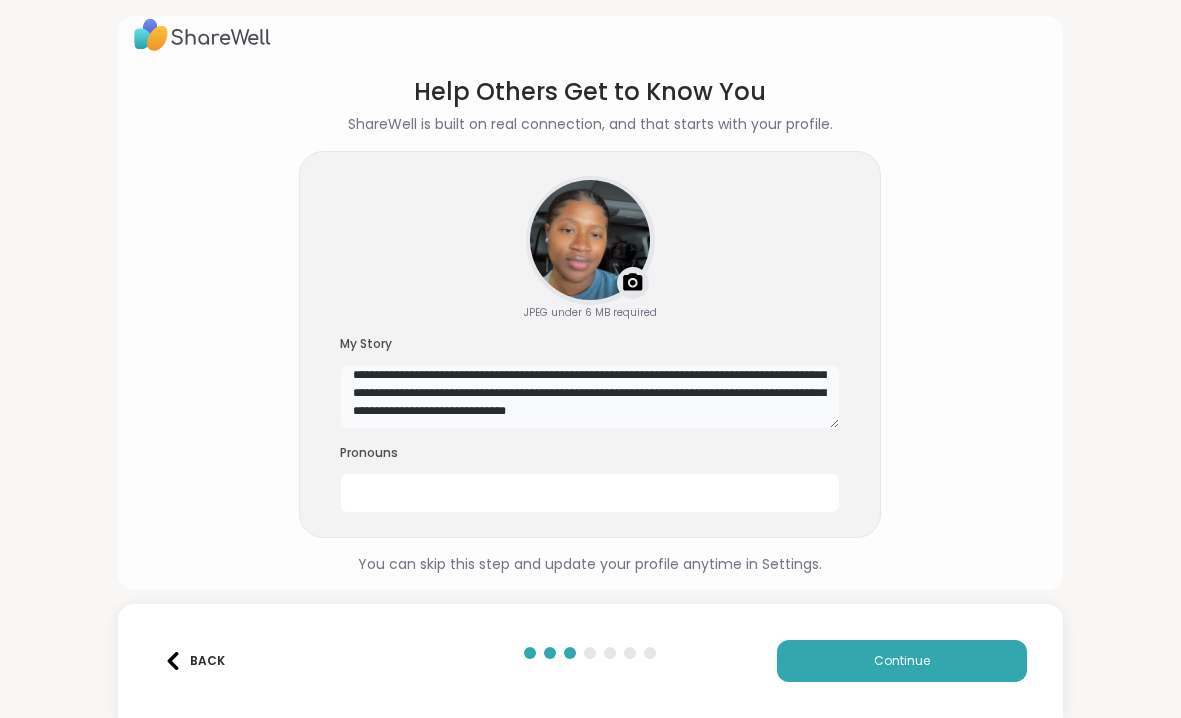 scroll, scrollTop: 44, scrollLeft: 0, axis: vertical 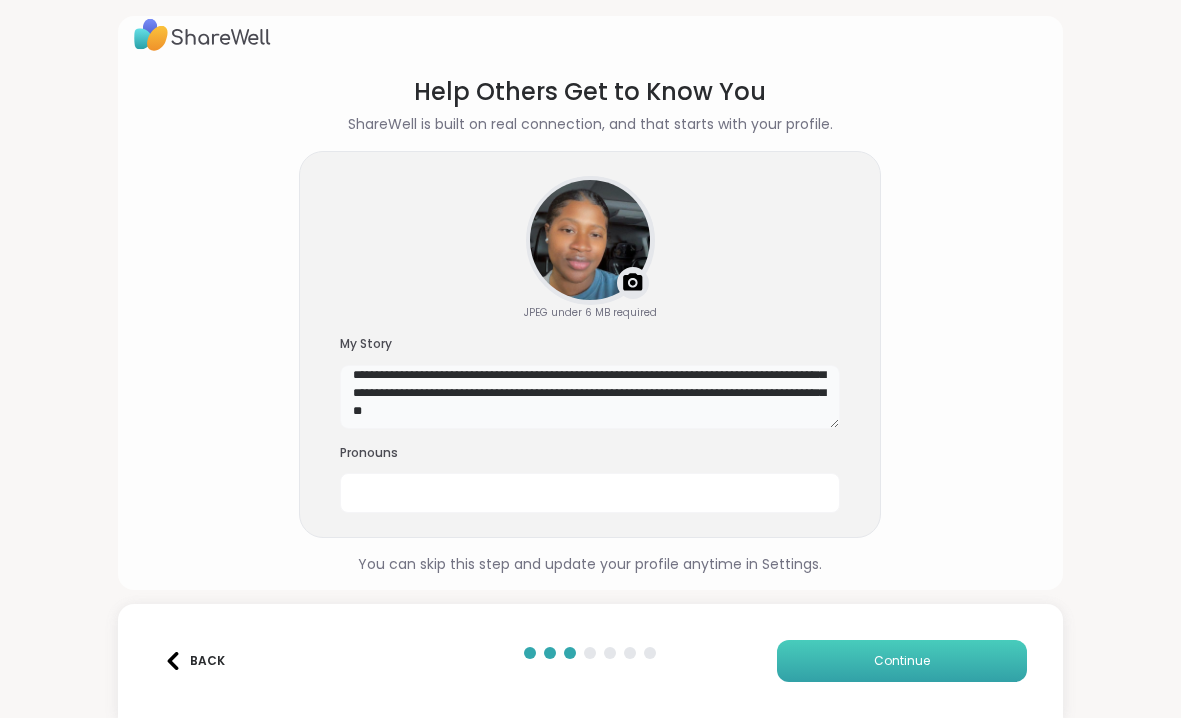 type on "**********" 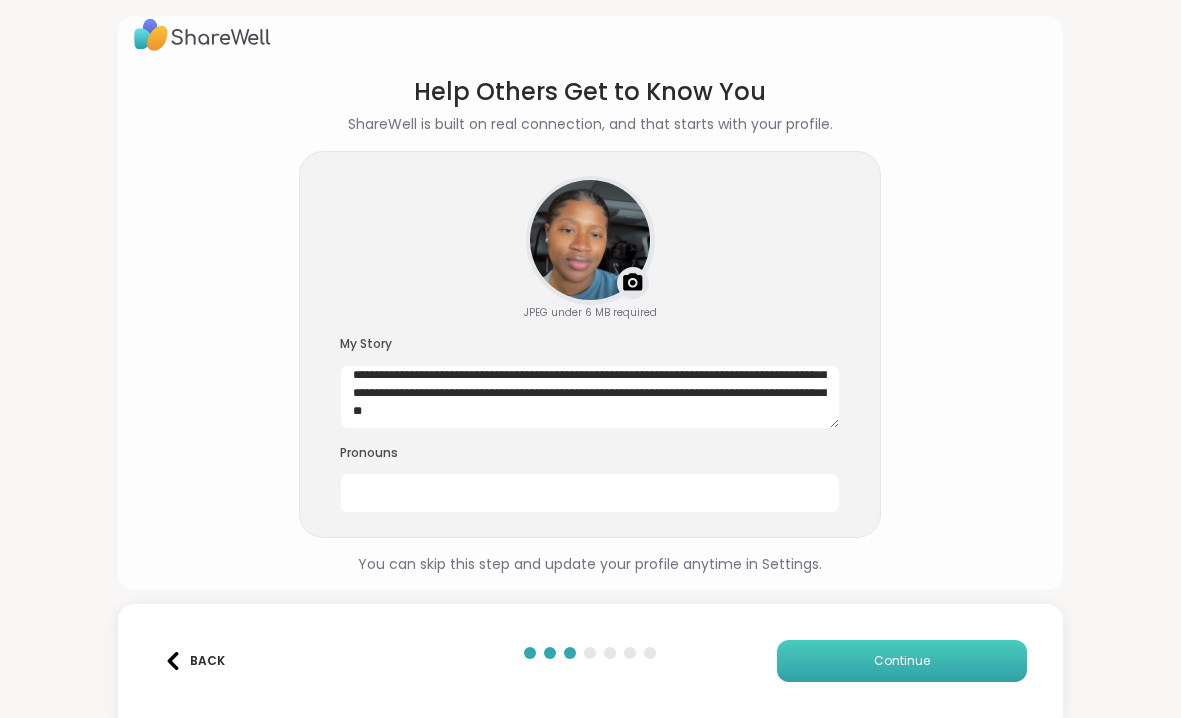 click on "Continue" at bounding box center (902, 661) 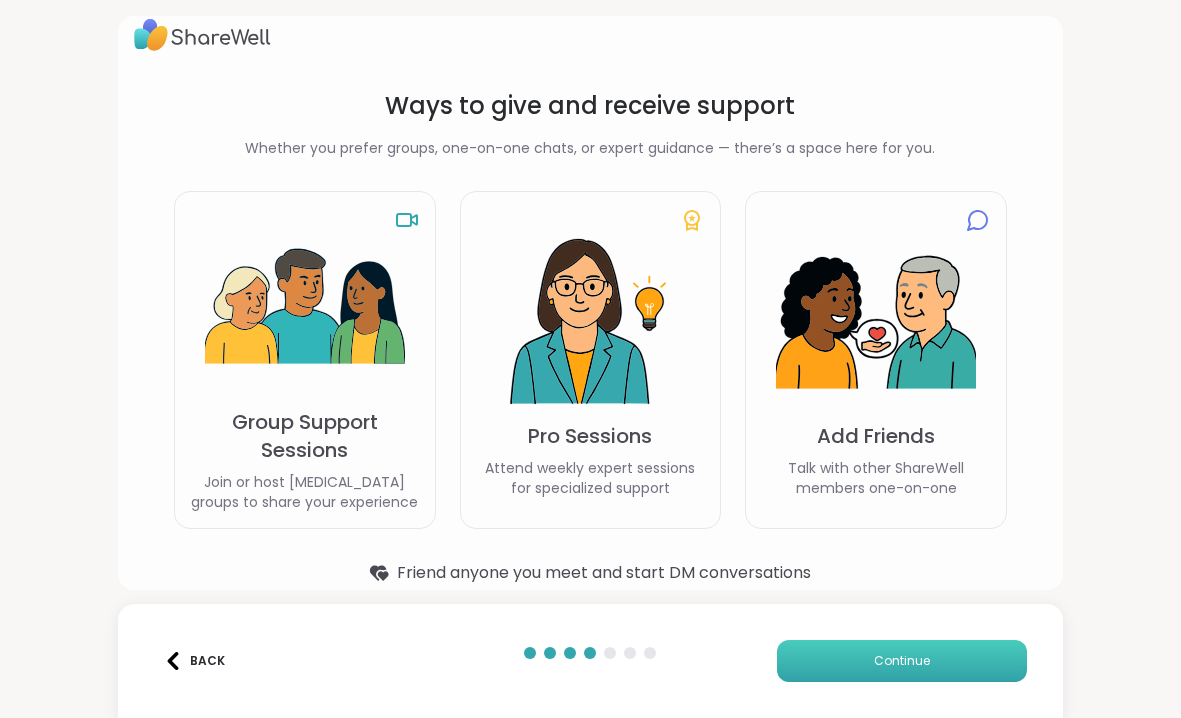 click on "Continue" at bounding box center [902, 661] 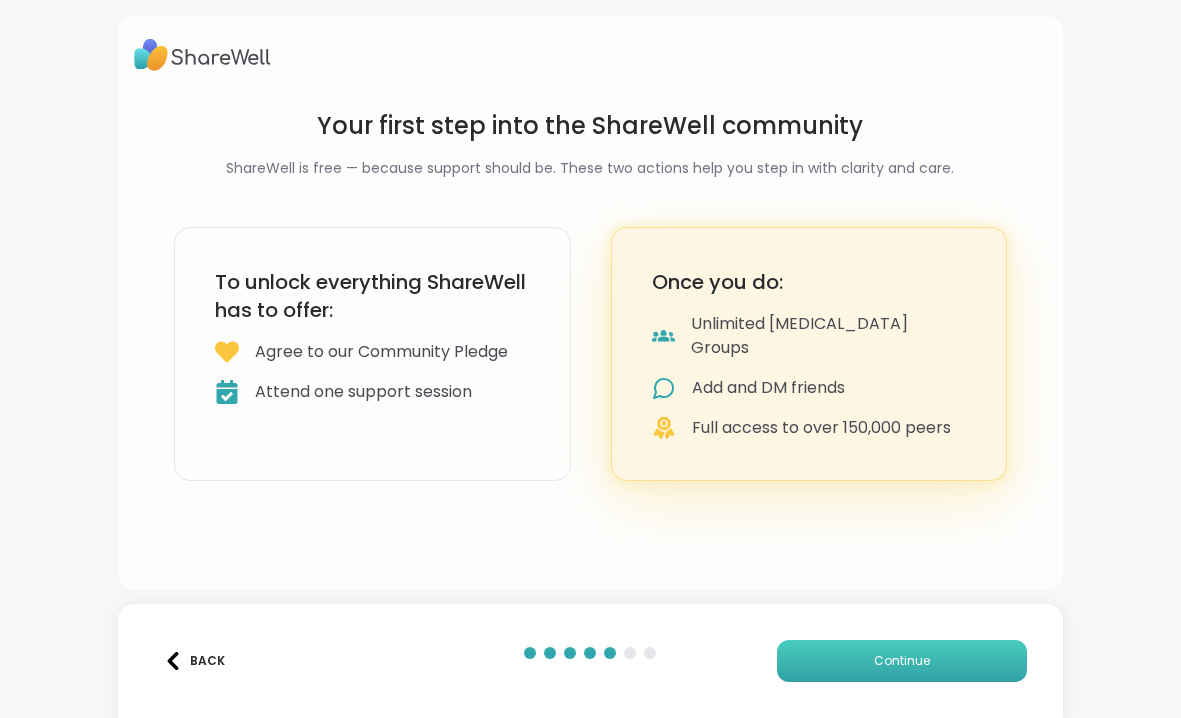 scroll, scrollTop: 0, scrollLeft: 0, axis: both 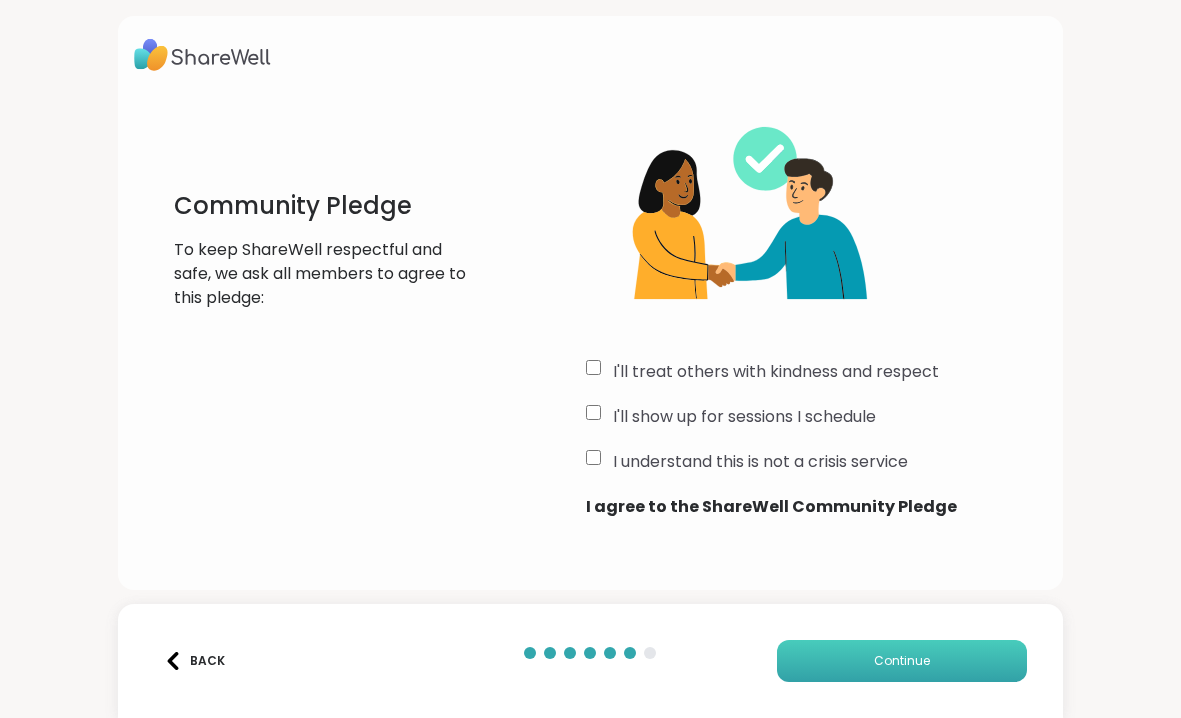 click on "Continue" at bounding box center (902, 661) 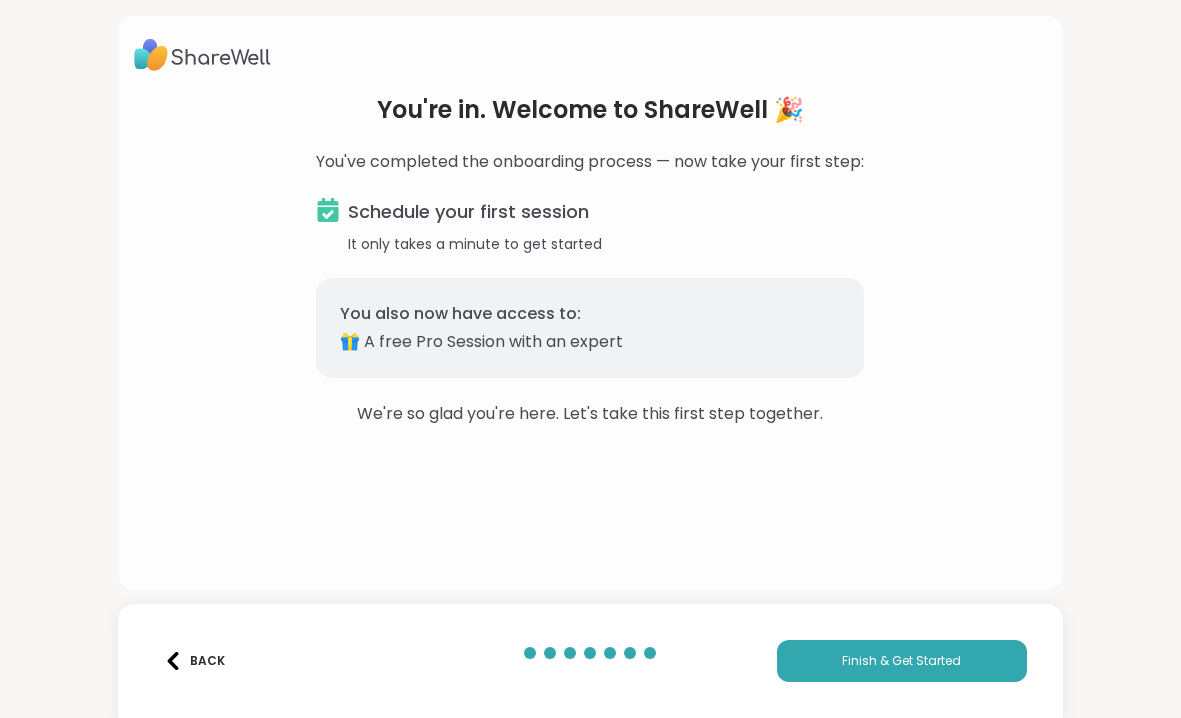 scroll, scrollTop: 0, scrollLeft: 0, axis: both 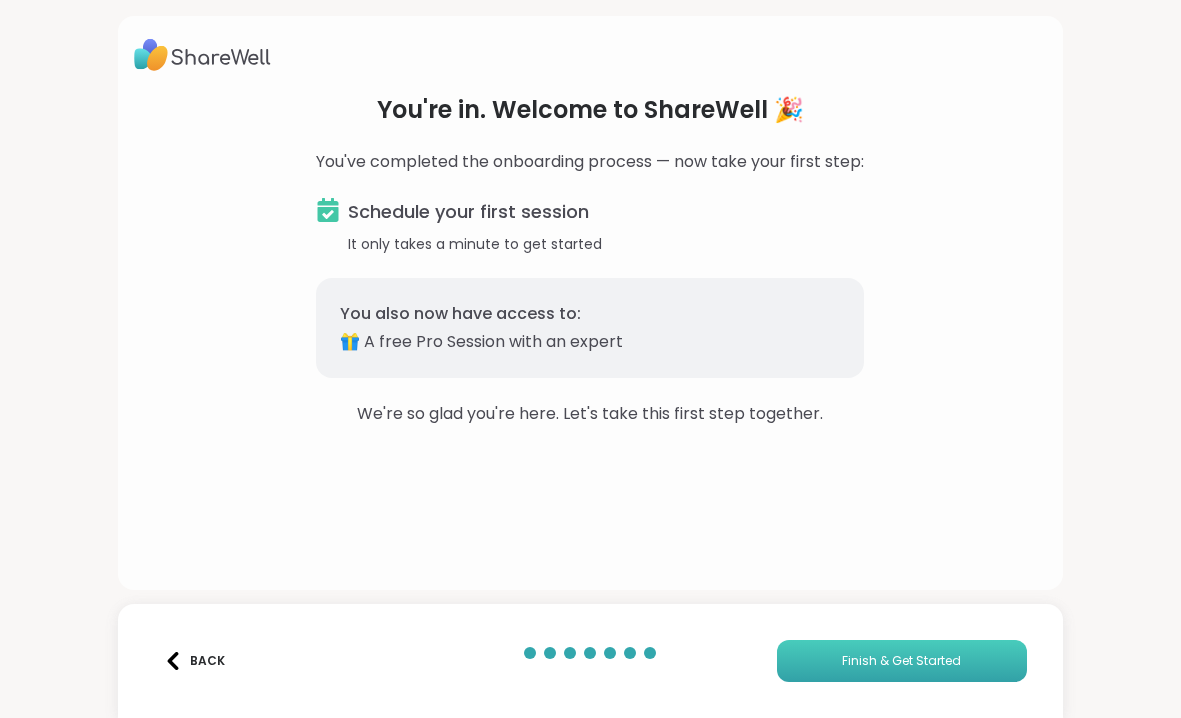 click on "Finish & Get Started" at bounding box center [901, 661] 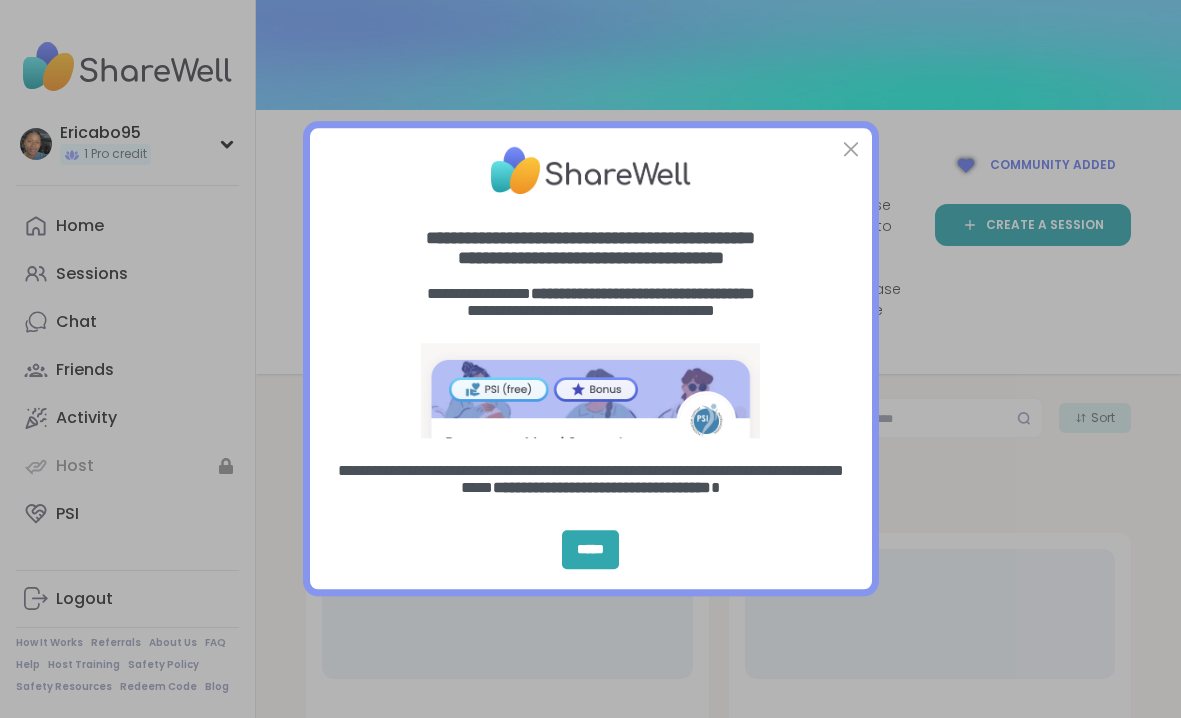 scroll, scrollTop: 0, scrollLeft: 0, axis: both 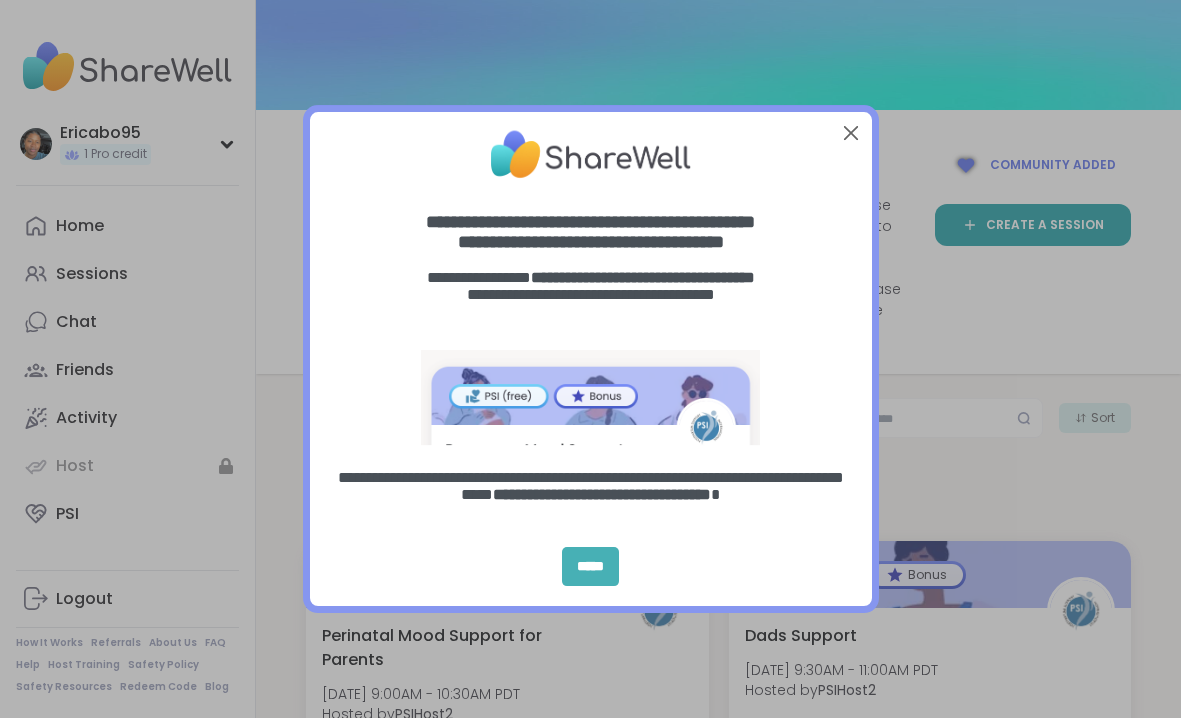 click on "*****" at bounding box center (590, 567) 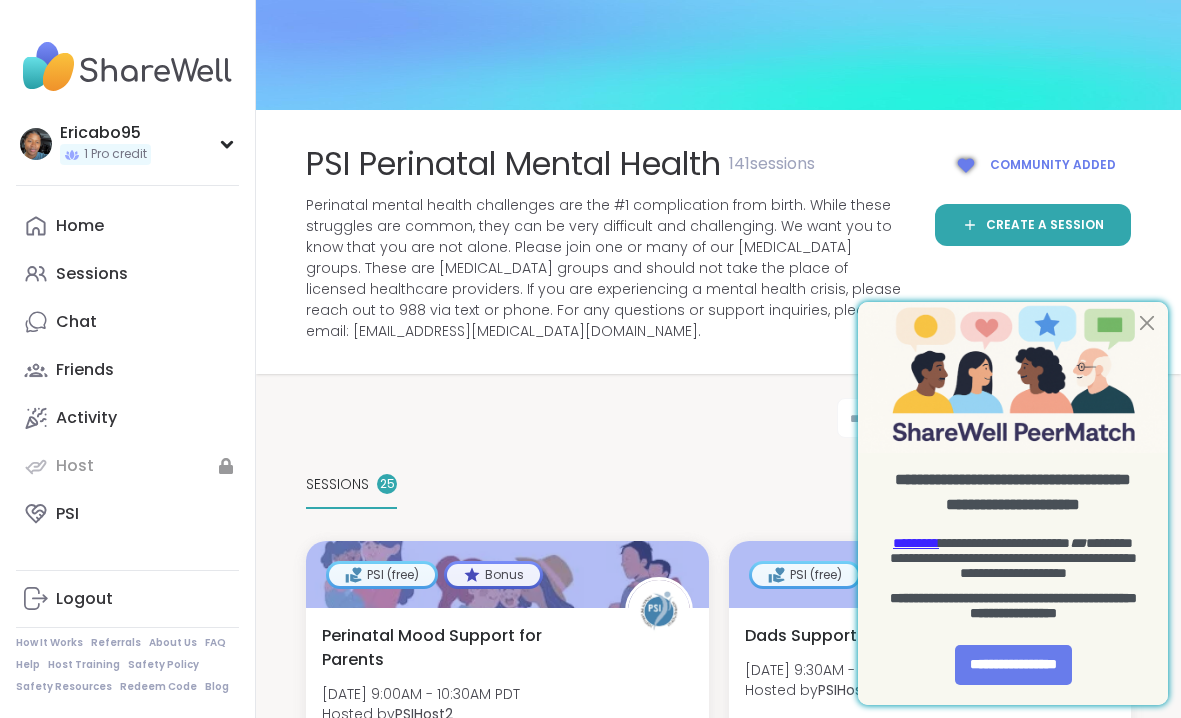 scroll, scrollTop: 0, scrollLeft: 0, axis: both 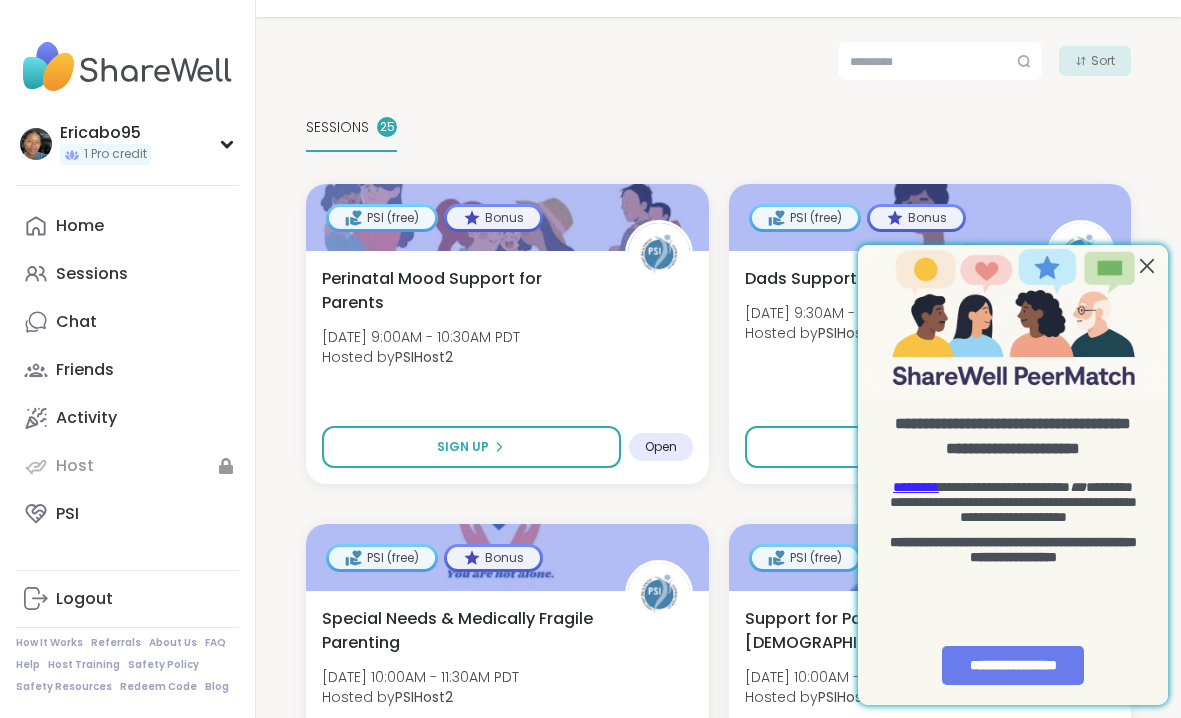 click at bounding box center (1147, 266) 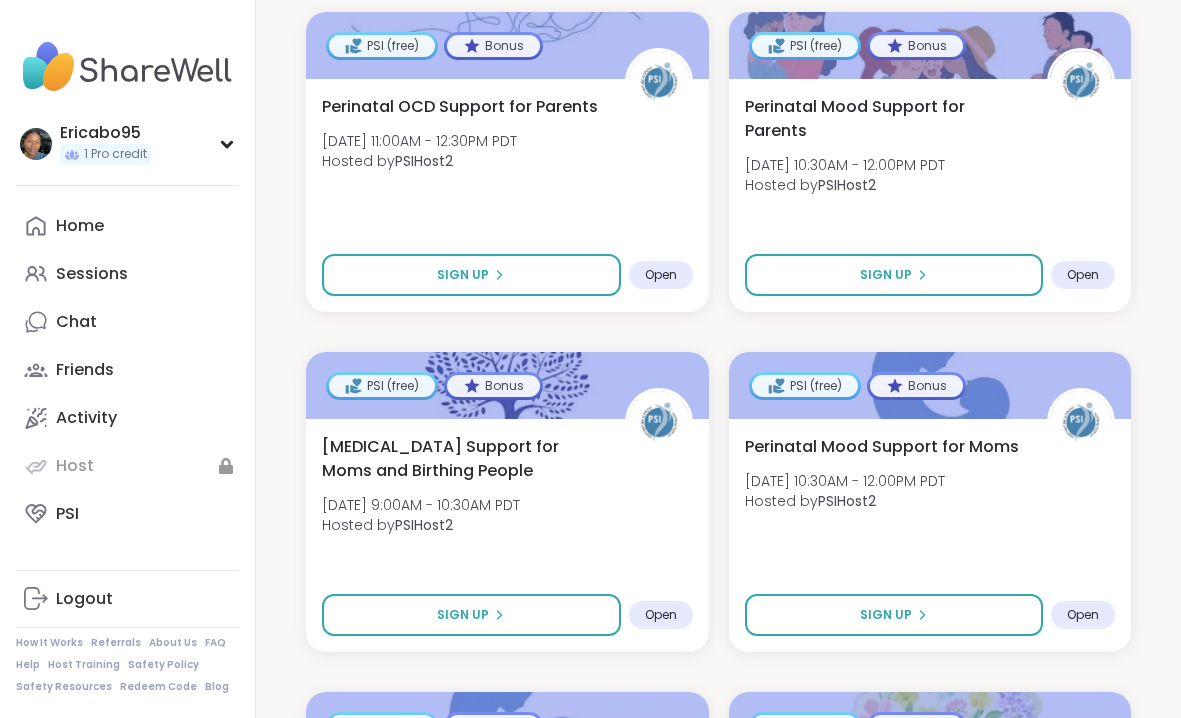 scroll, scrollTop: 3256, scrollLeft: 0, axis: vertical 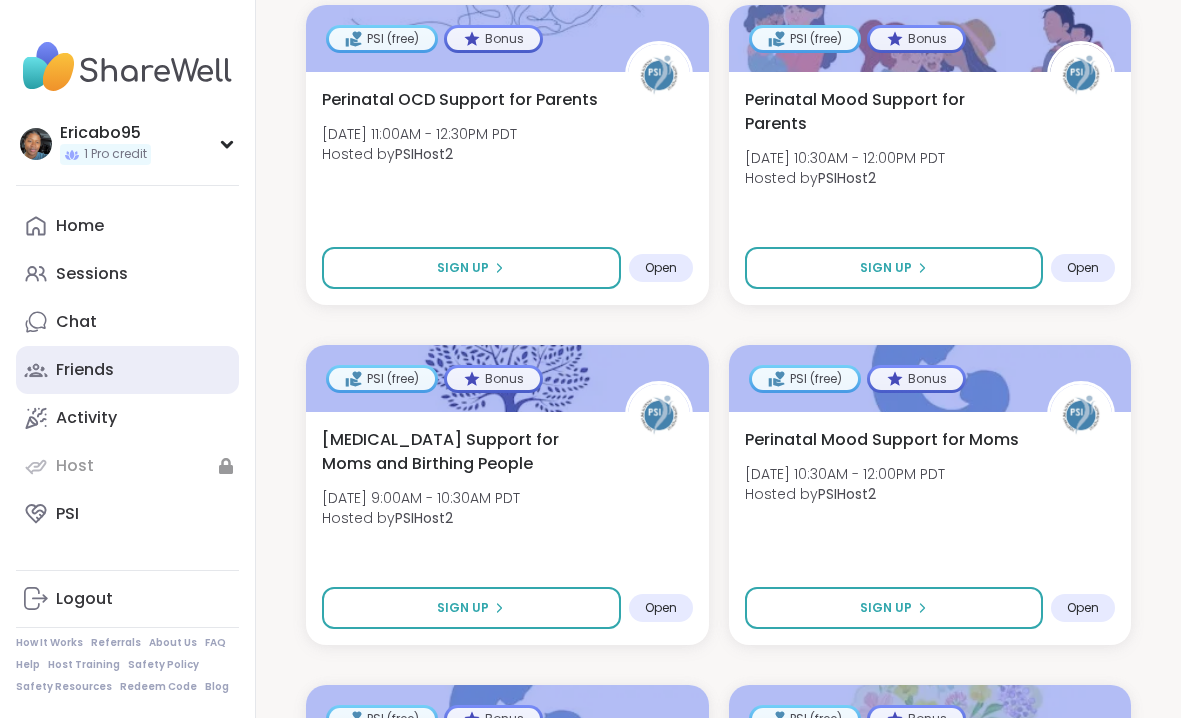 click on "Friends" at bounding box center [85, 370] 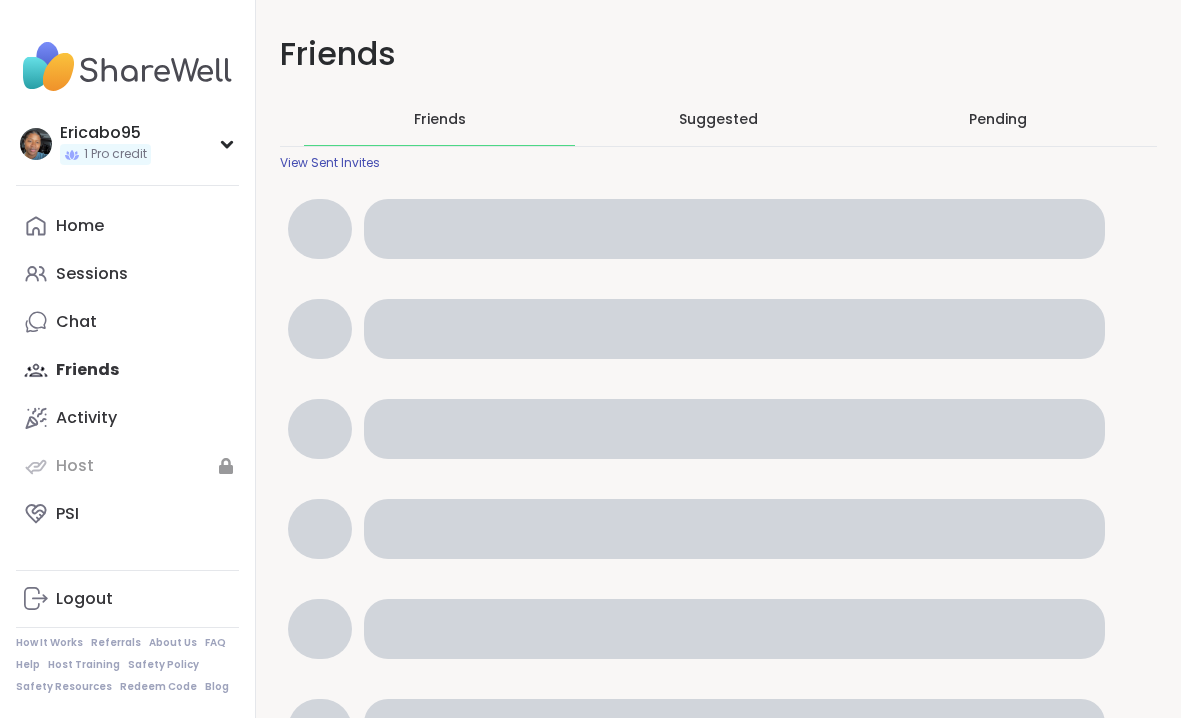 scroll, scrollTop: 0, scrollLeft: 0, axis: both 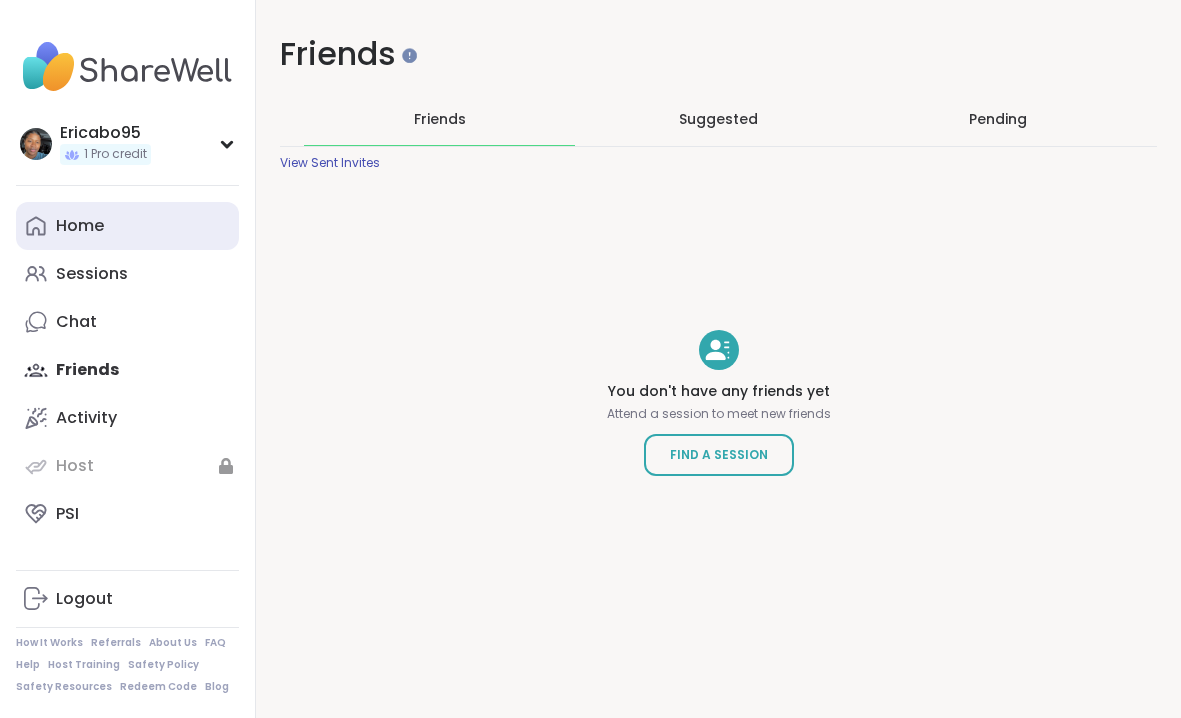 click on "Home" at bounding box center (127, 226) 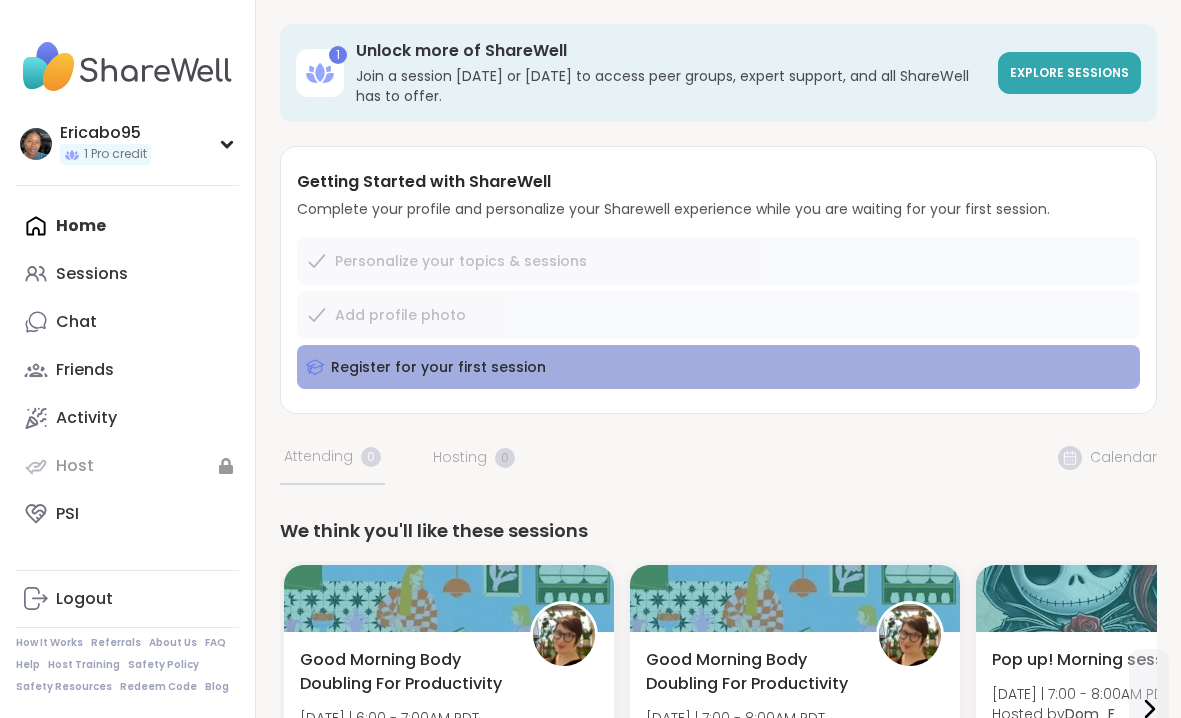 scroll, scrollTop: 0, scrollLeft: 0, axis: both 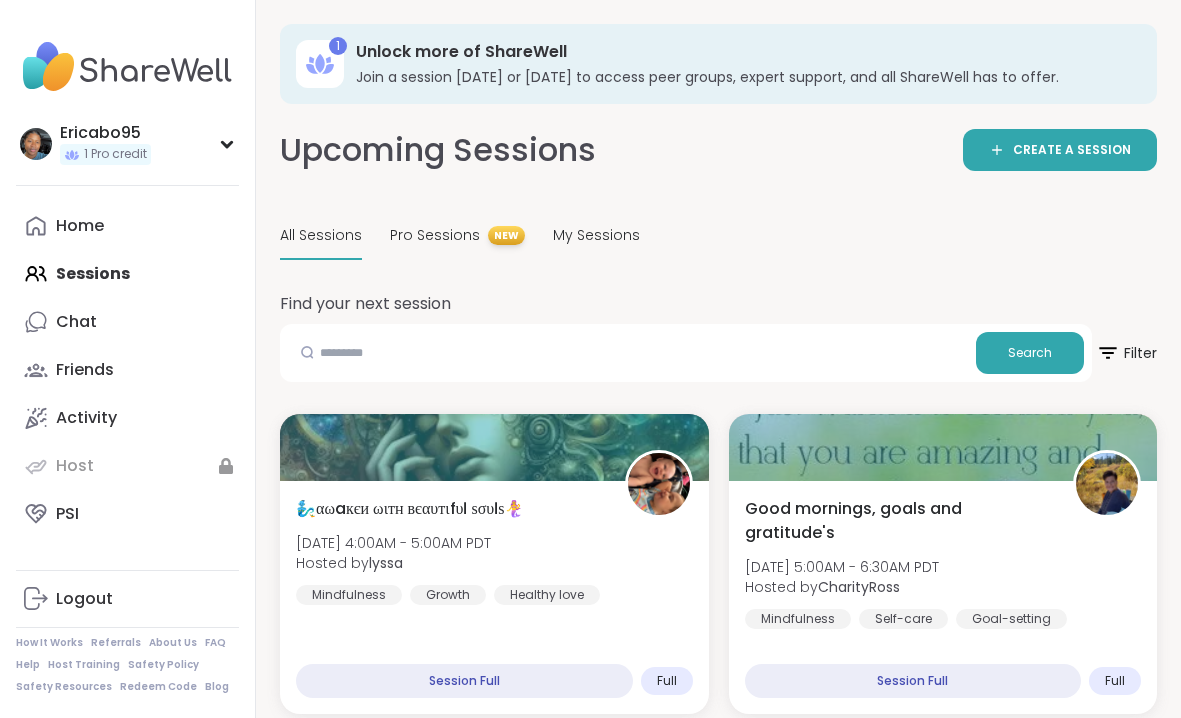 click on "Home Sessions Chat Friends Activity Host PSI" at bounding box center [127, 370] 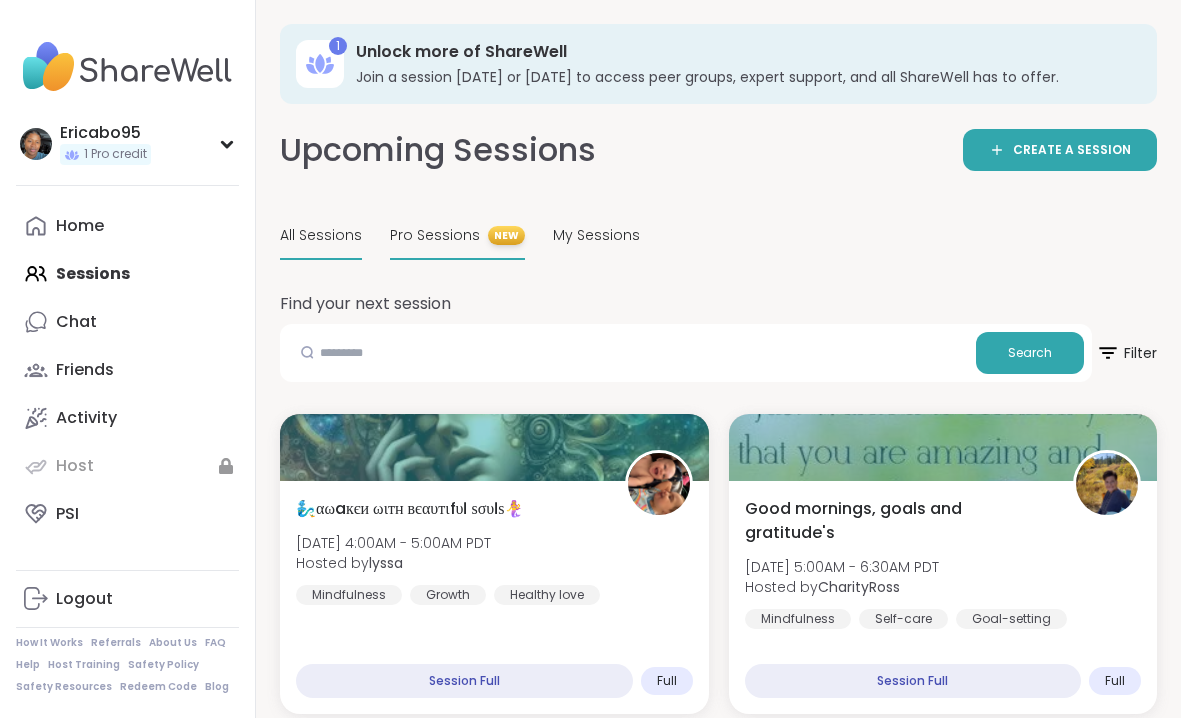 click on "Pro Sessions NEW" at bounding box center [457, 236] 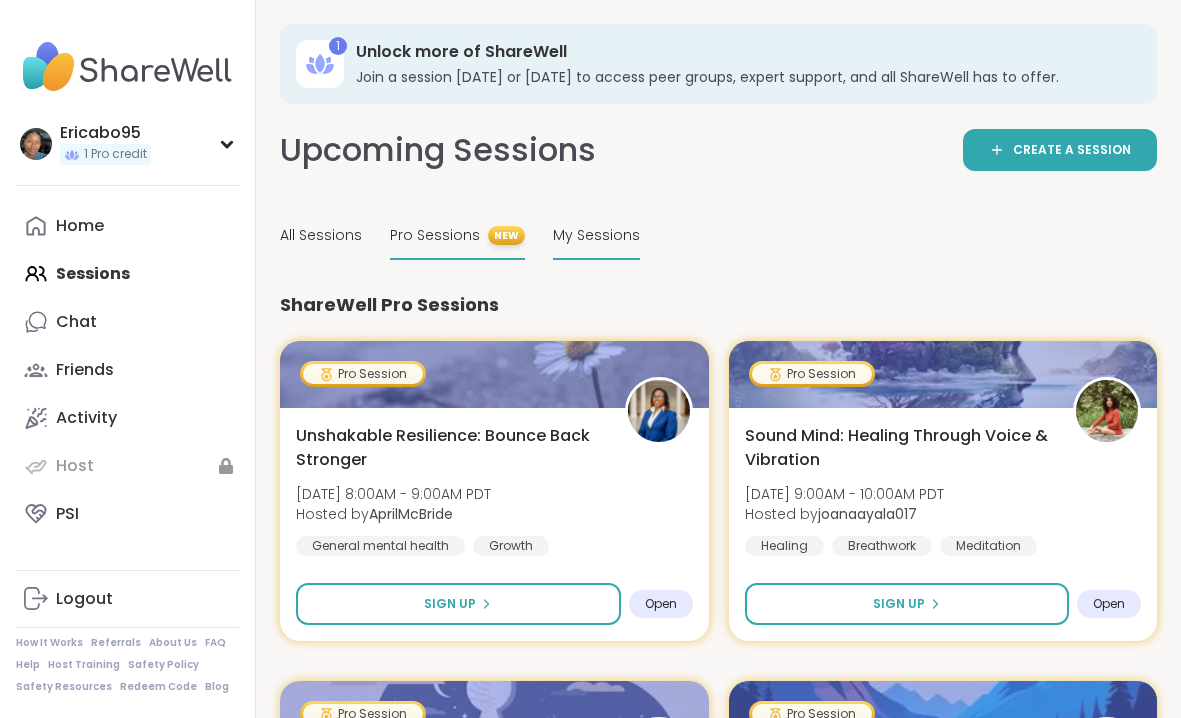 click on "My Sessions" at bounding box center (596, 235) 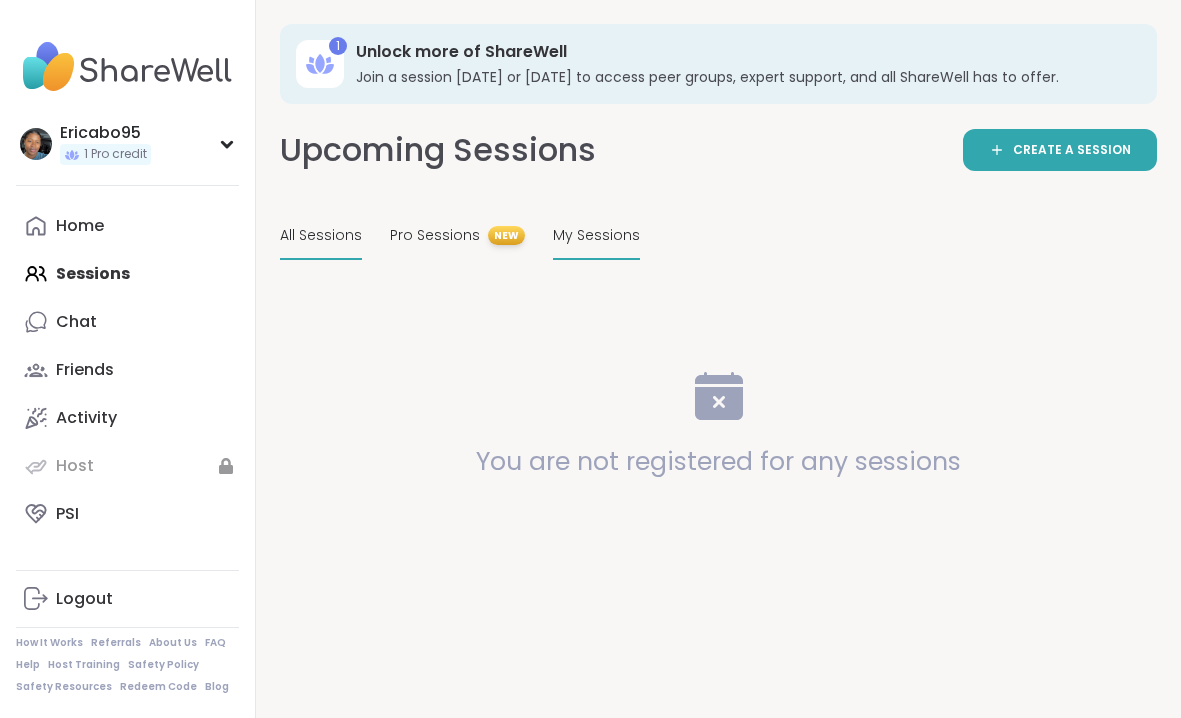 click on "All Sessions" at bounding box center [321, 235] 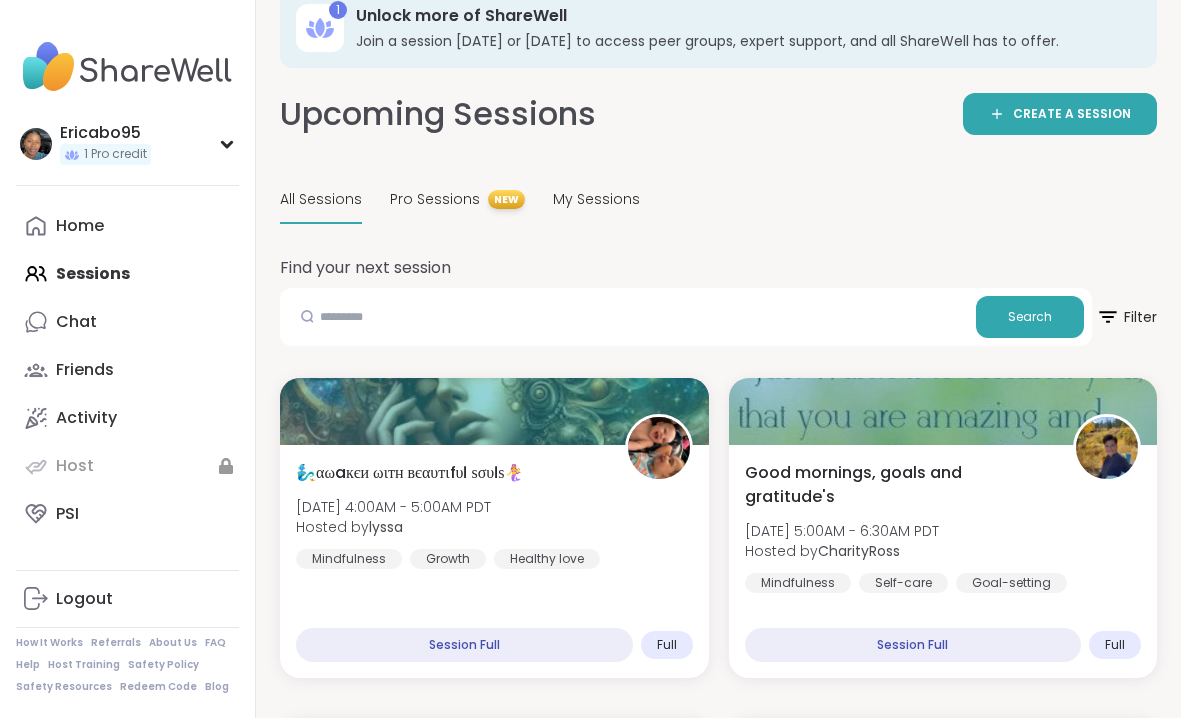 scroll, scrollTop: 38, scrollLeft: 0, axis: vertical 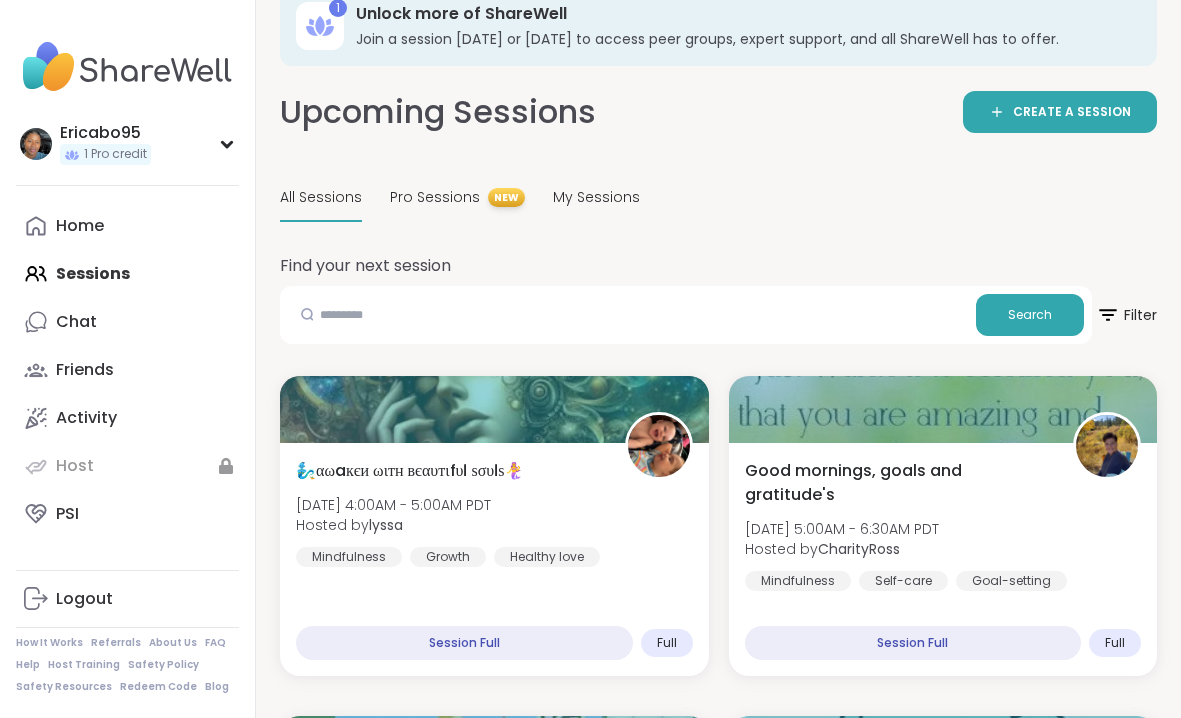 click 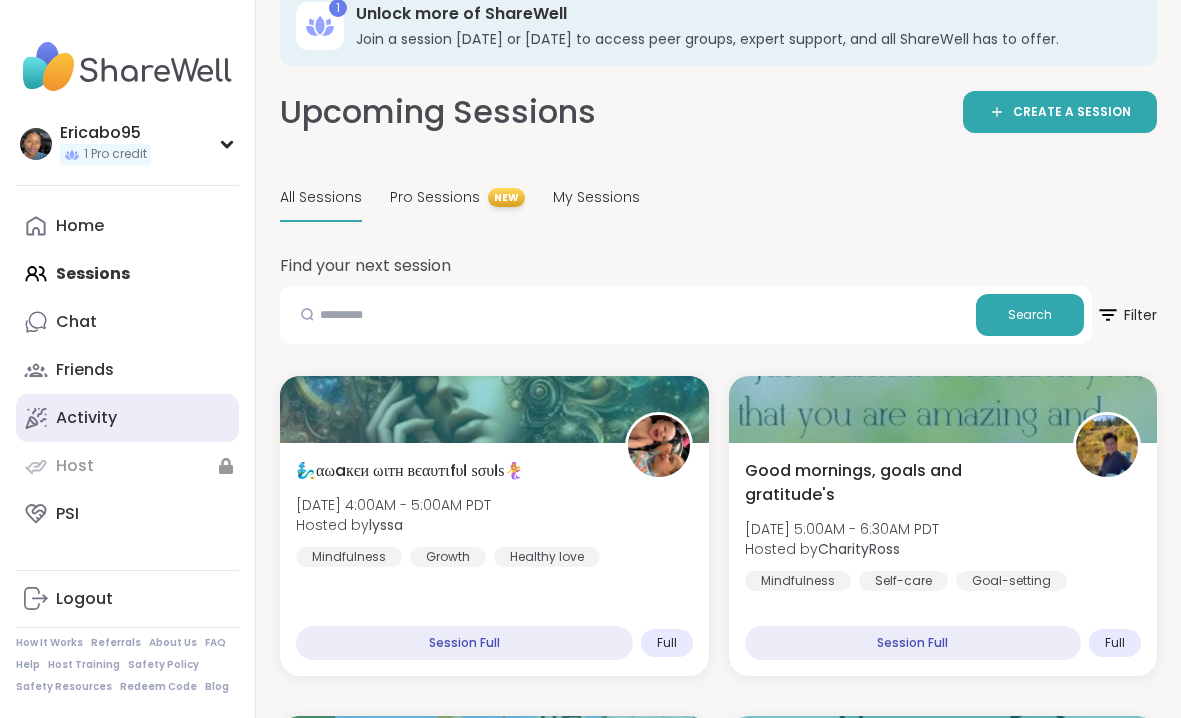 click on "Activity" at bounding box center (127, 418) 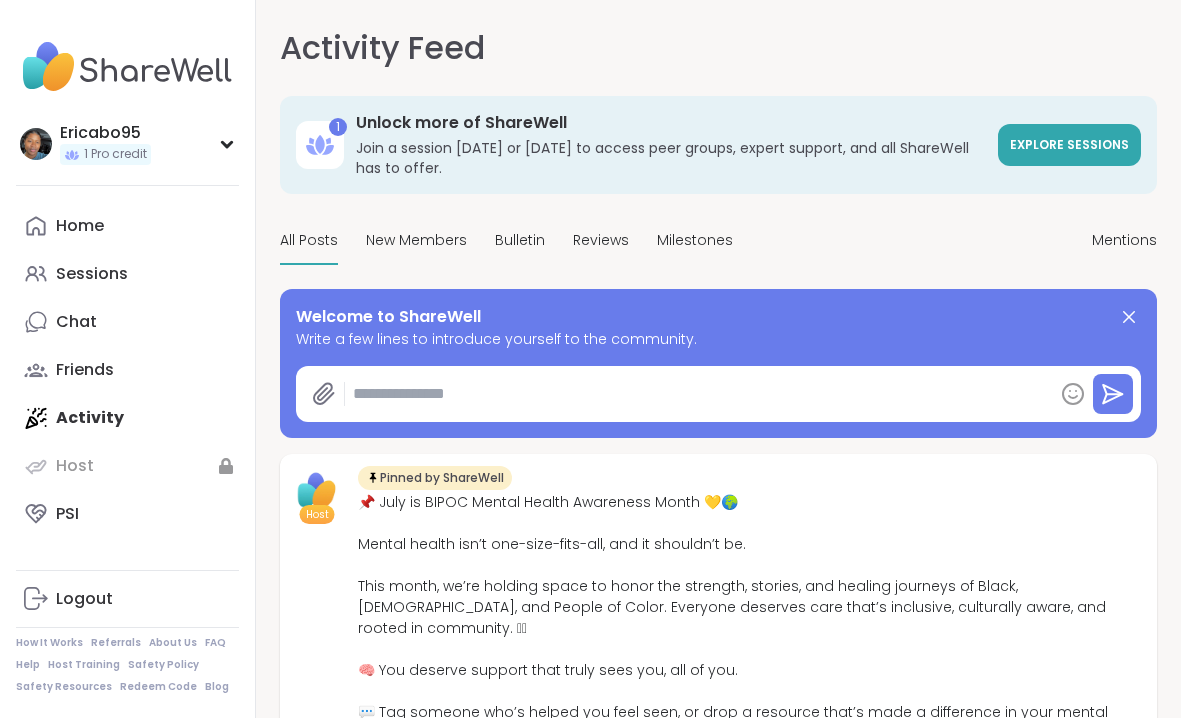 scroll, scrollTop: 0, scrollLeft: 0, axis: both 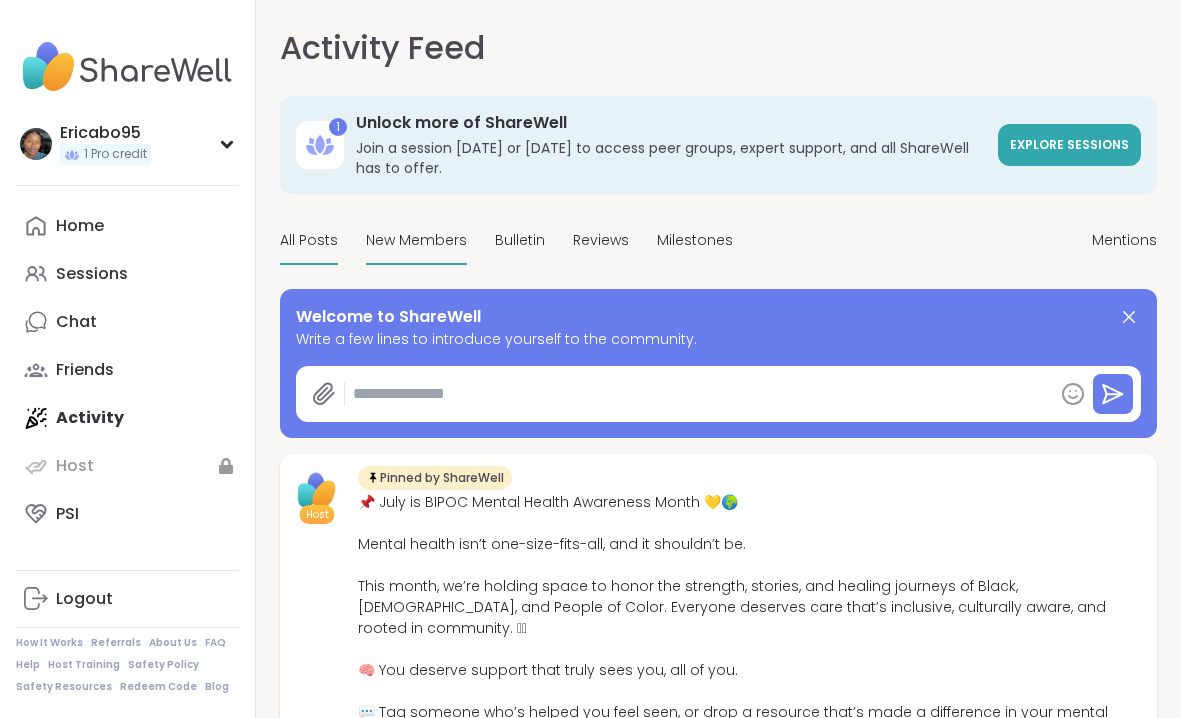 click on "New Members" at bounding box center [416, 240] 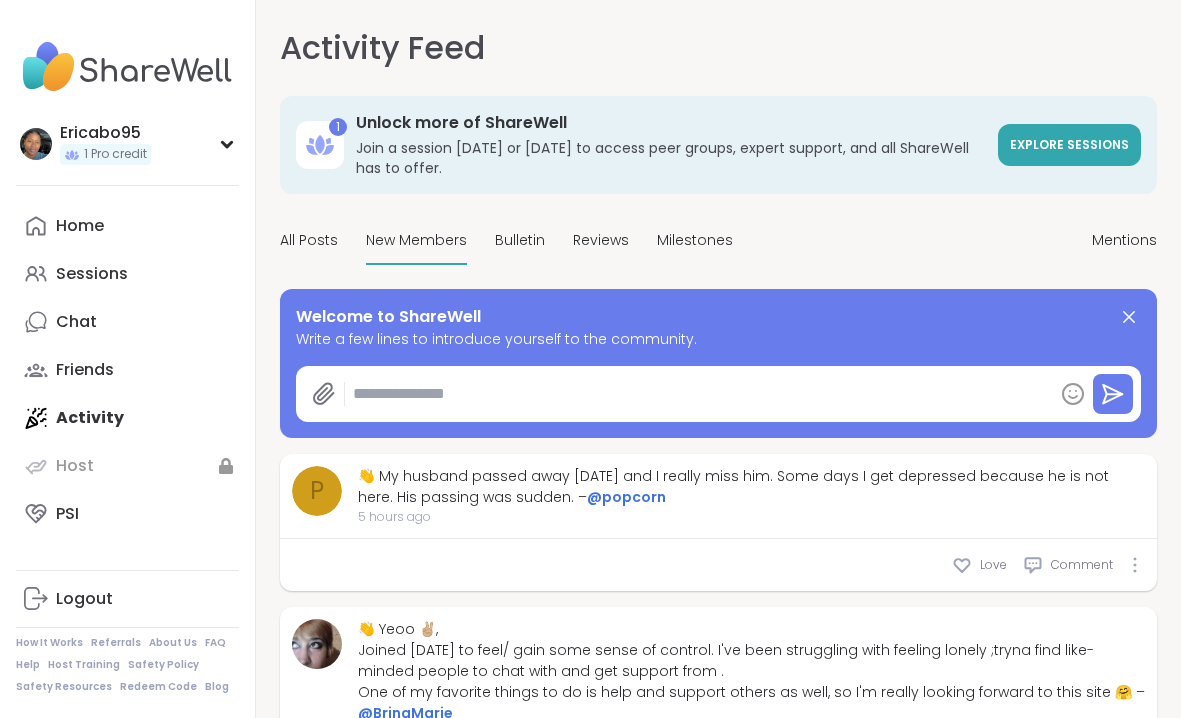 type on "*" 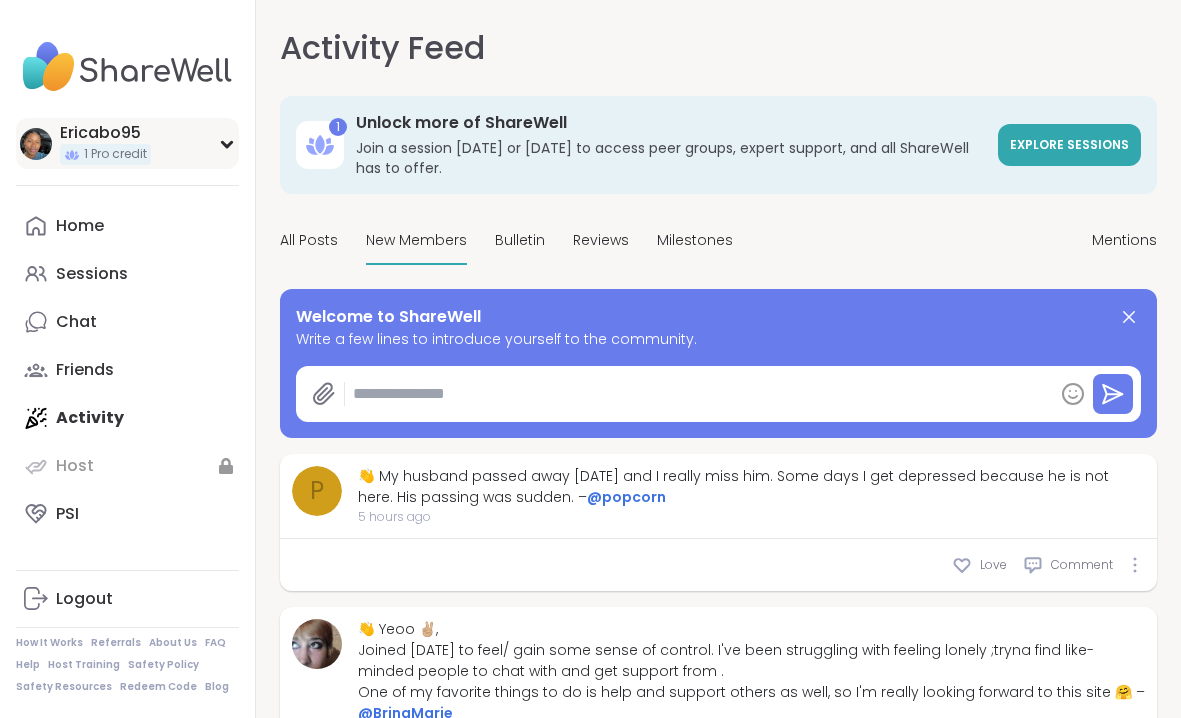 scroll, scrollTop: 0, scrollLeft: 0, axis: both 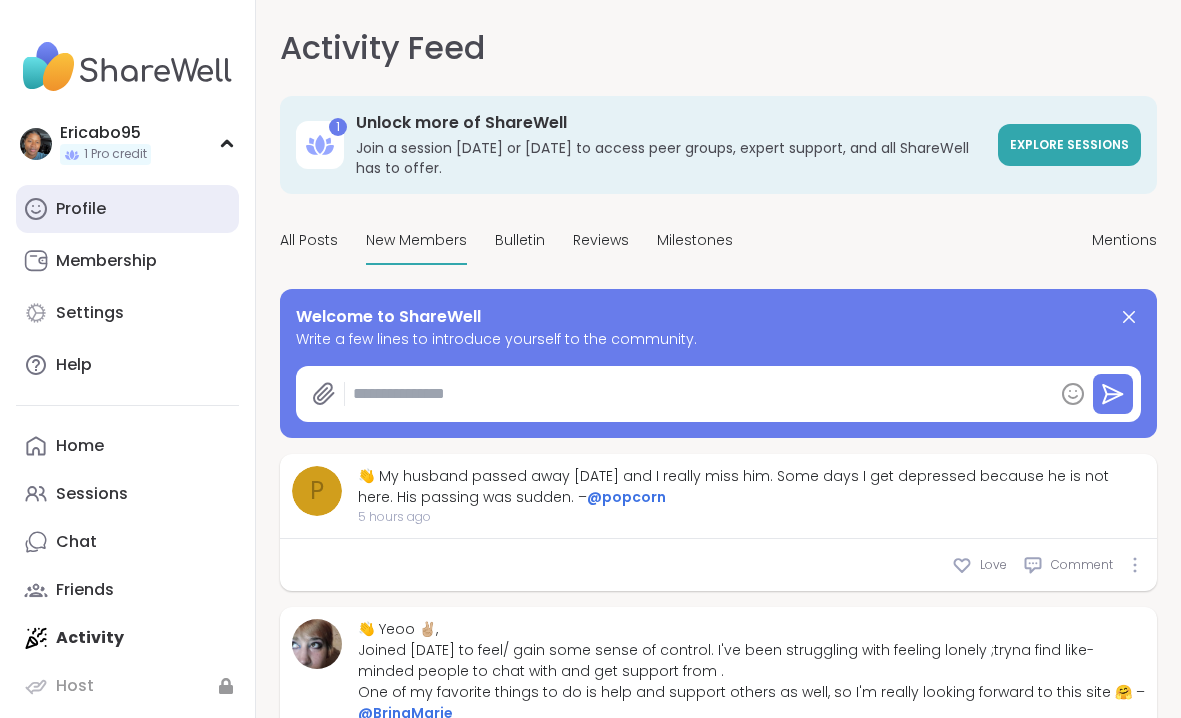 click on "Profile" at bounding box center (127, 209) 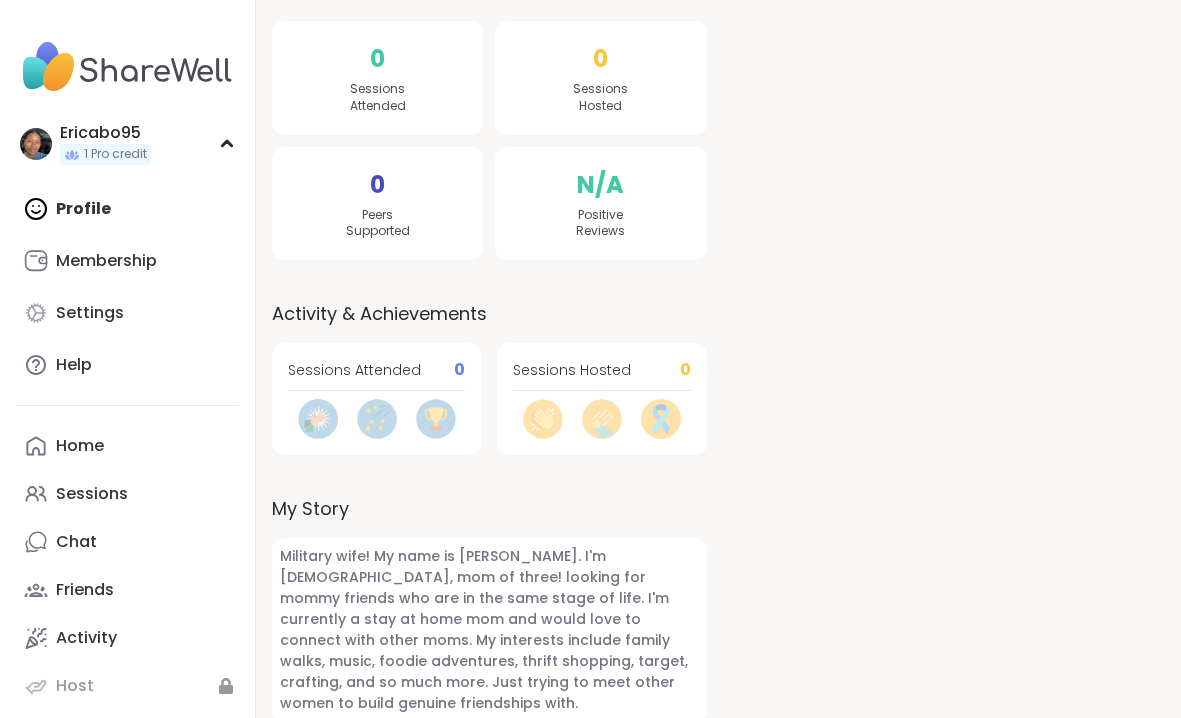 scroll, scrollTop: 466, scrollLeft: 0, axis: vertical 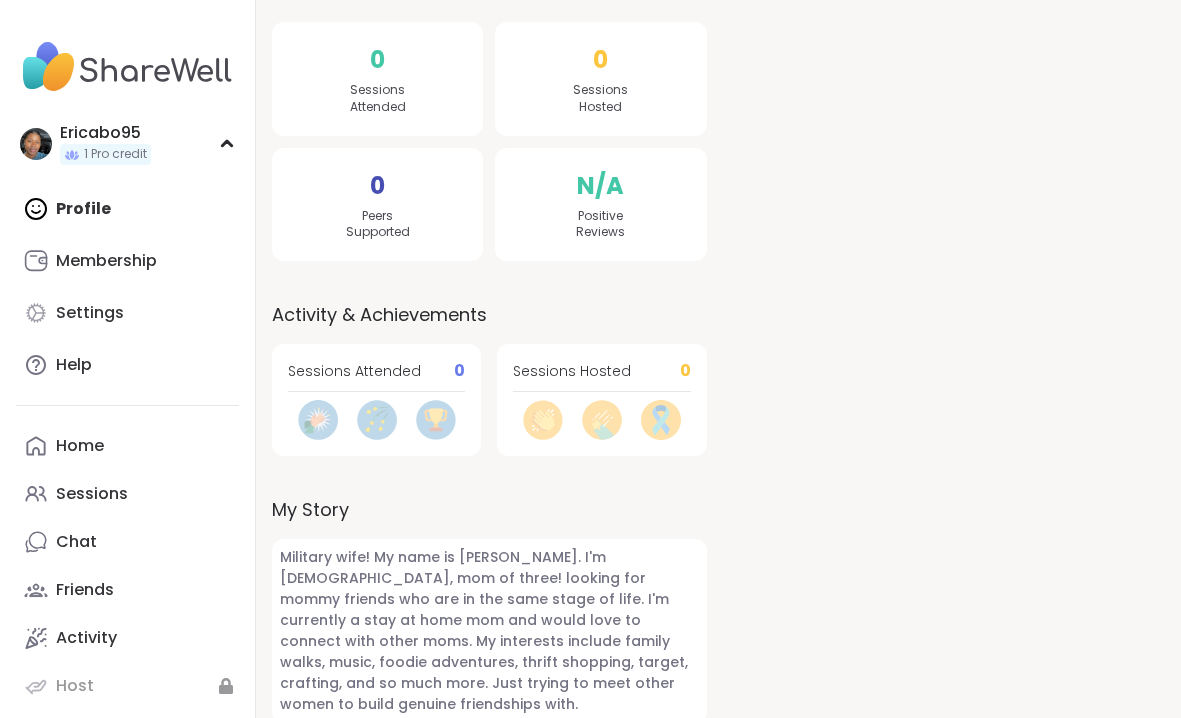 click on "Military wife! My name is [PERSON_NAME]. I'm [DEMOGRAPHIC_DATA], mom of three! looking for mommy friends who are in the same stage of life. I'm currently a stay at home mom and would love to connect with other moms. My interests include family walks, music, foodie adventures, thrift shopping, target, crafting, and so much more. Just trying to meet other women to build genuine friendships with." at bounding box center (489, 631) 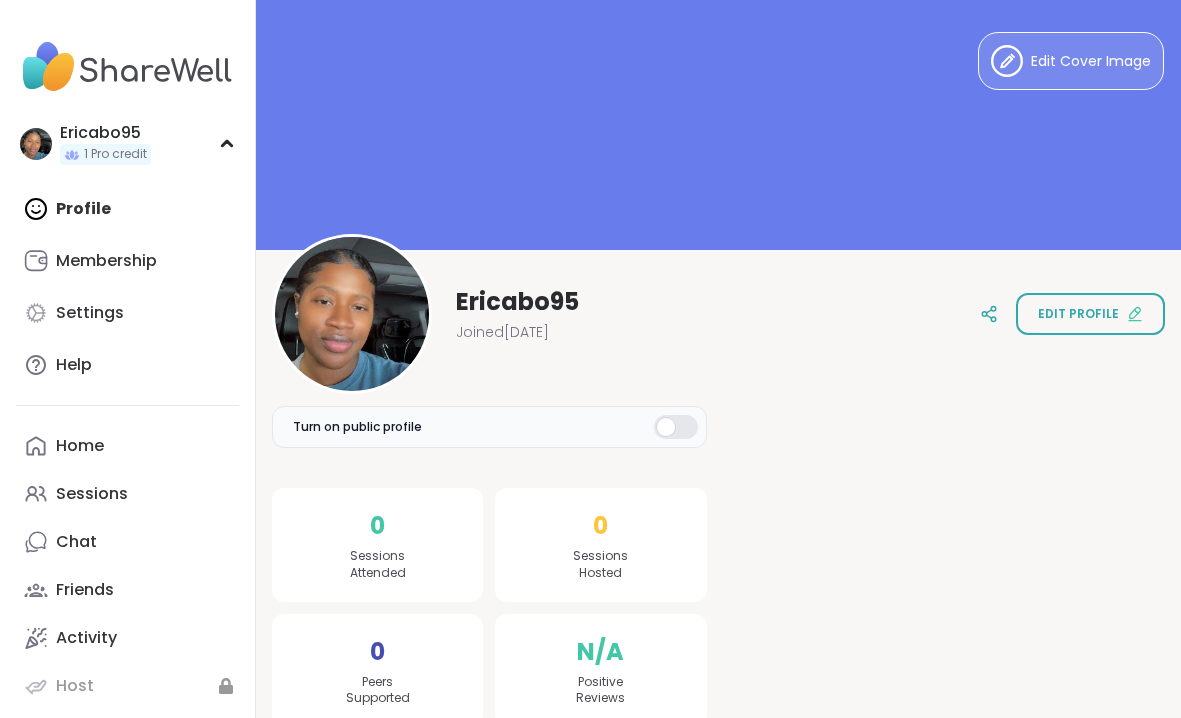 scroll, scrollTop: 0, scrollLeft: 0, axis: both 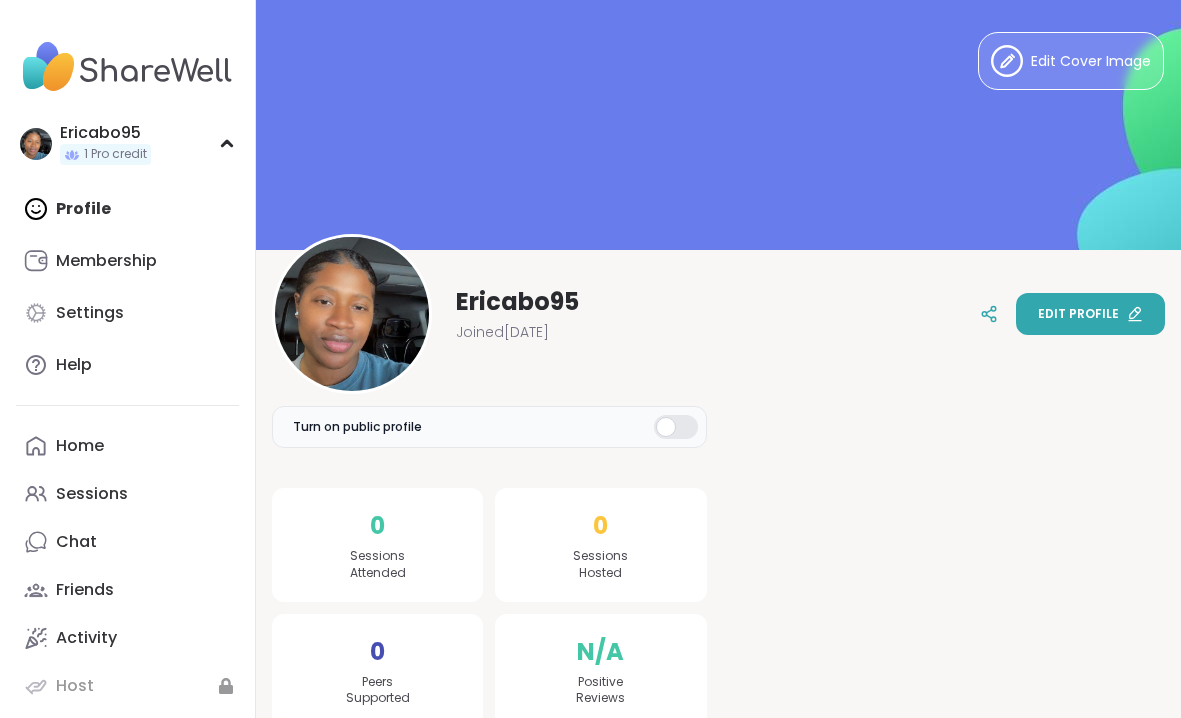 click on "Edit profile" at bounding box center (1090, 314) 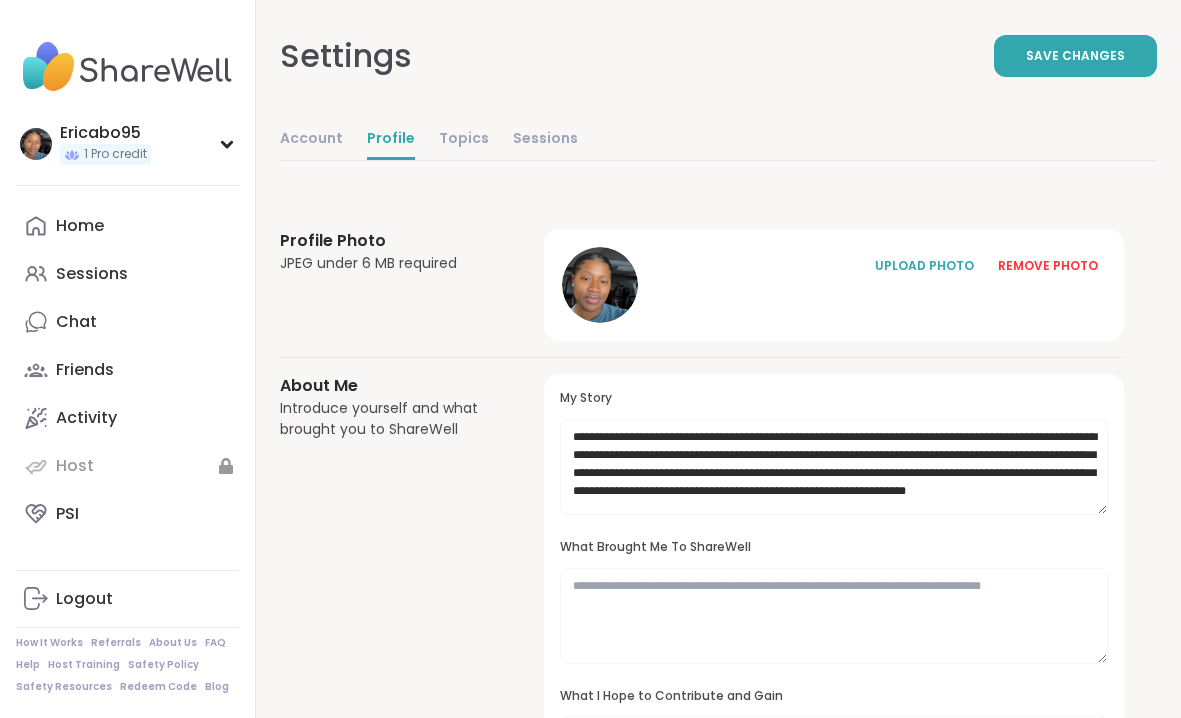 click on "**********" at bounding box center (834, 647) 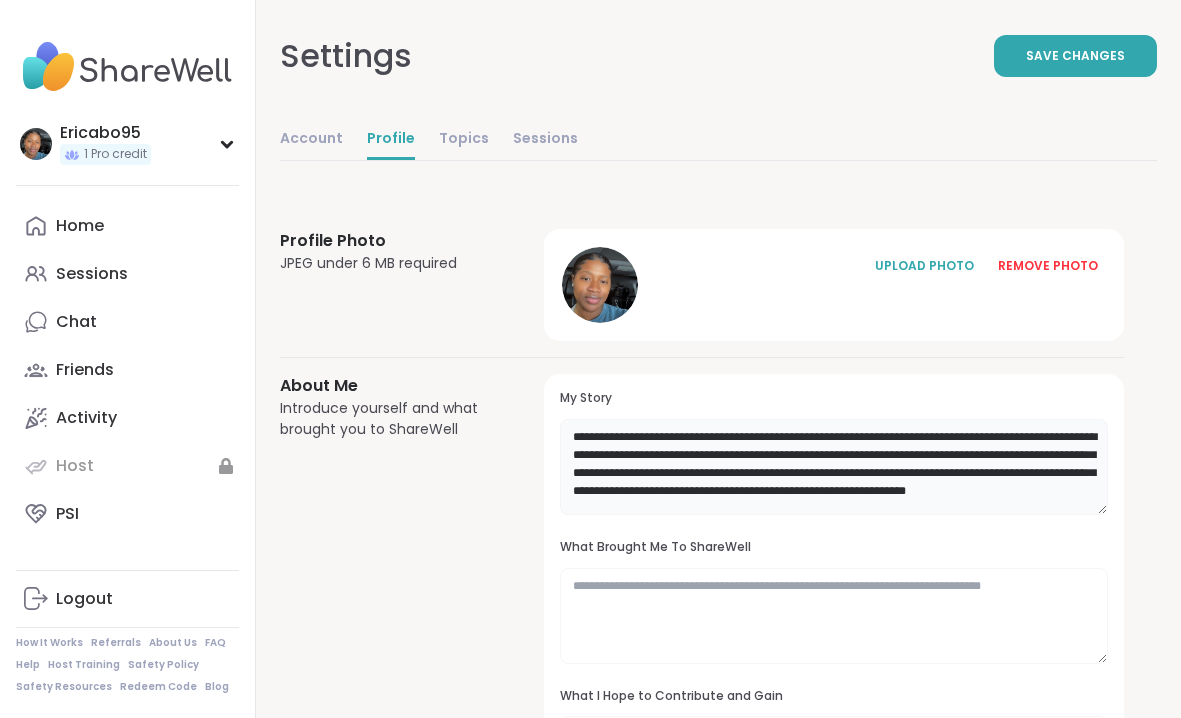 click on "**********" at bounding box center [834, 467] 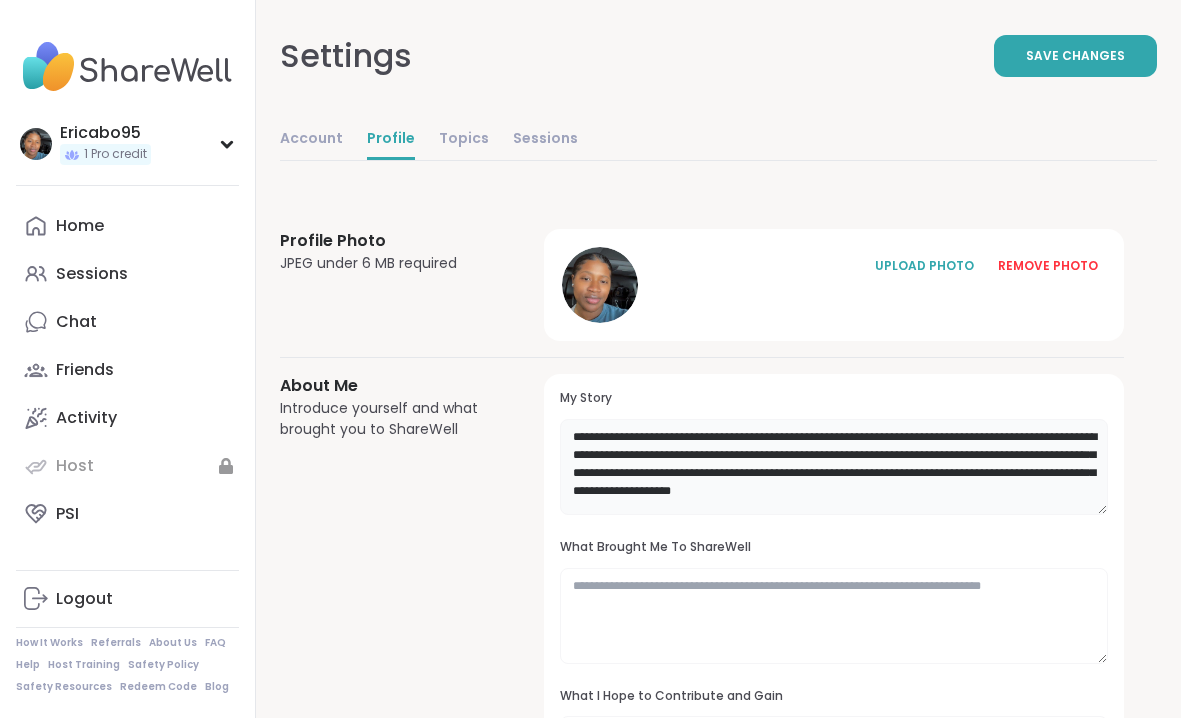 scroll, scrollTop: 0, scrollLeft: 0, axis: both 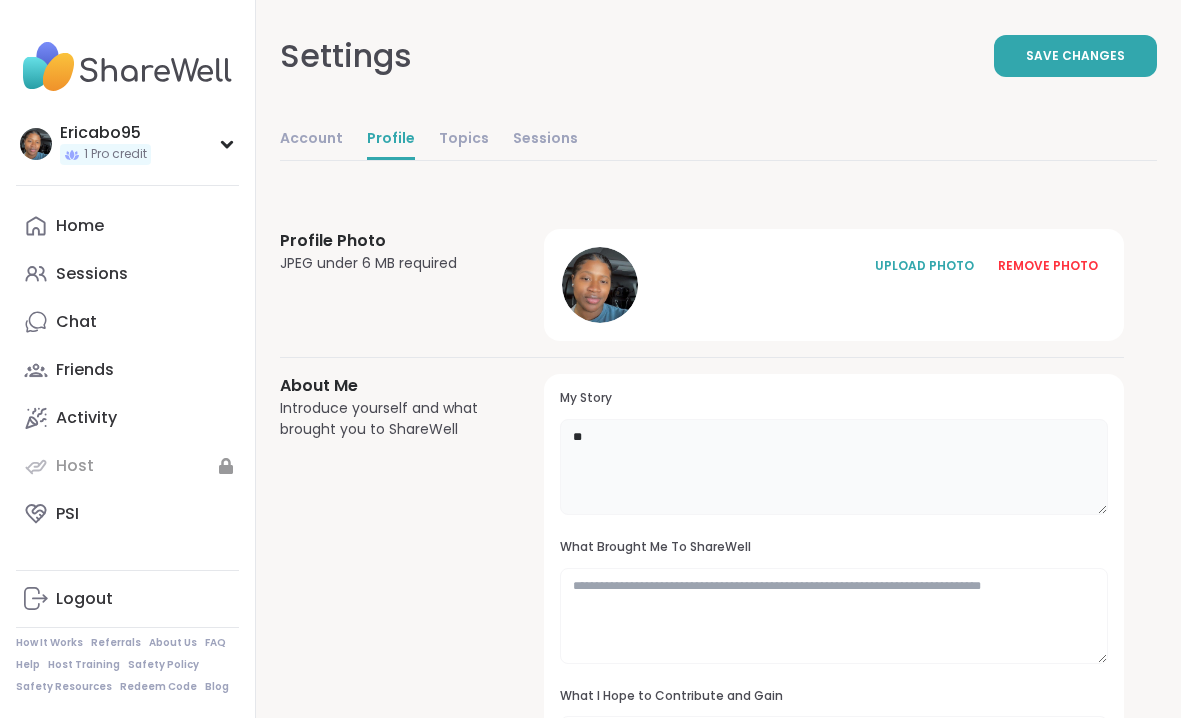 type on "*" 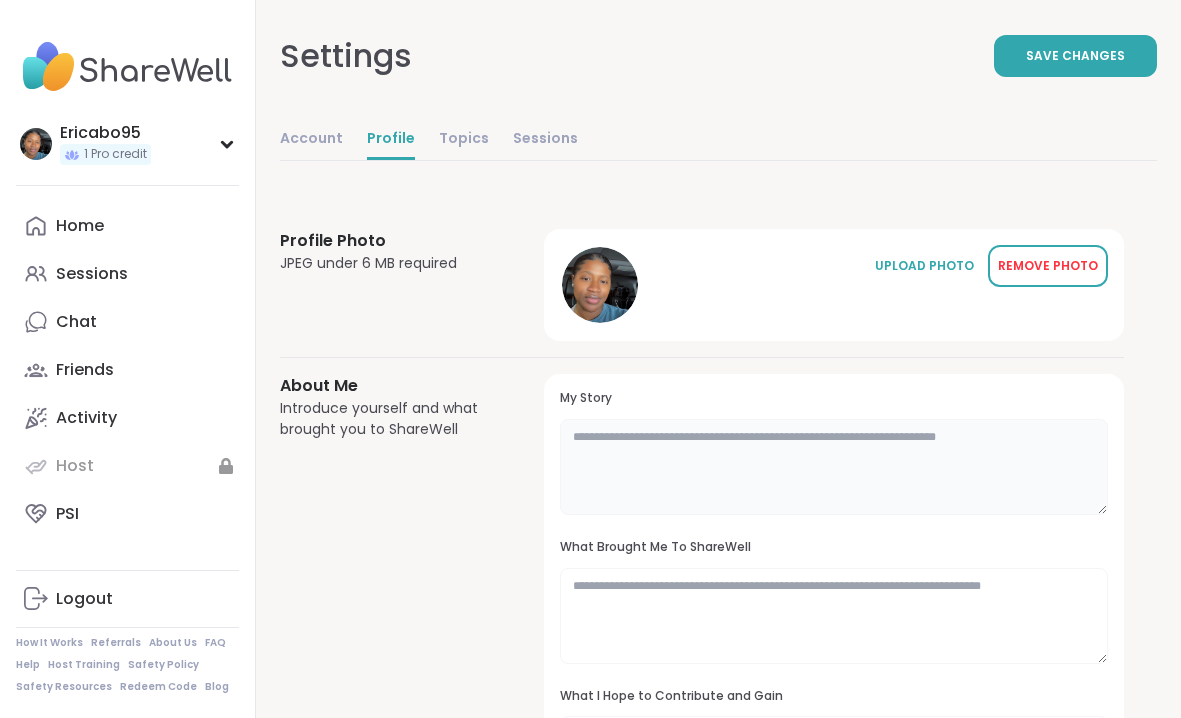 type 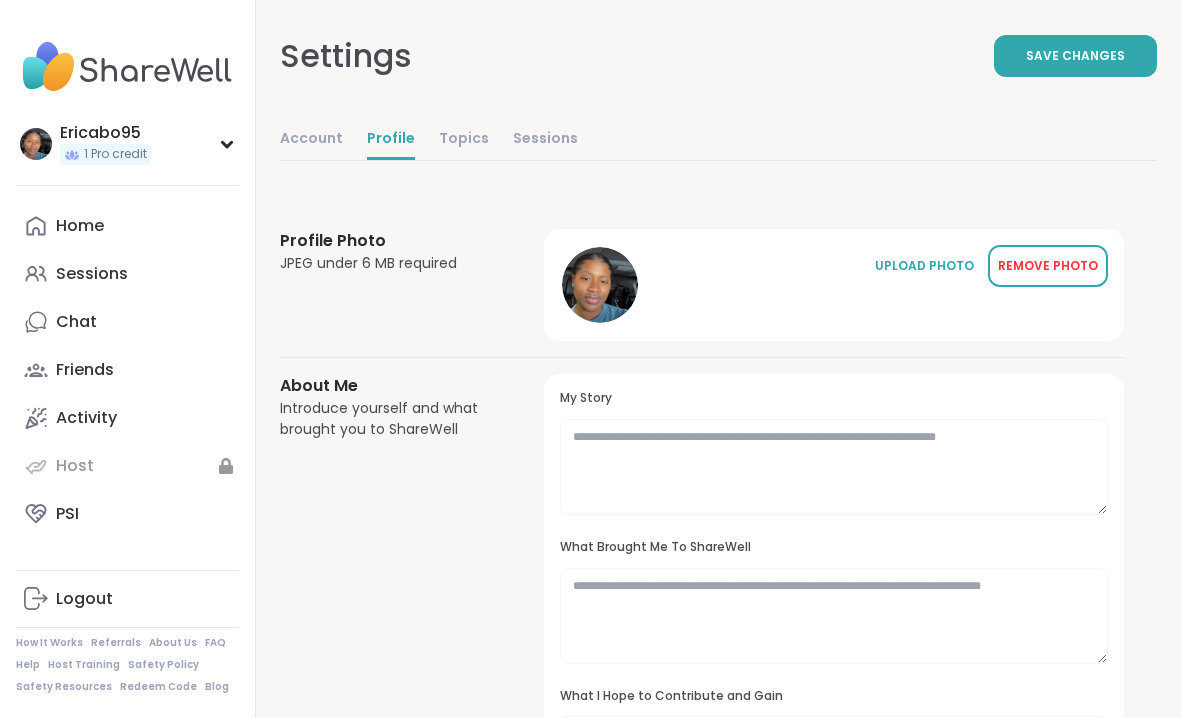 click on "REMOVE PHOTO" at bounding box center [1048, 266] 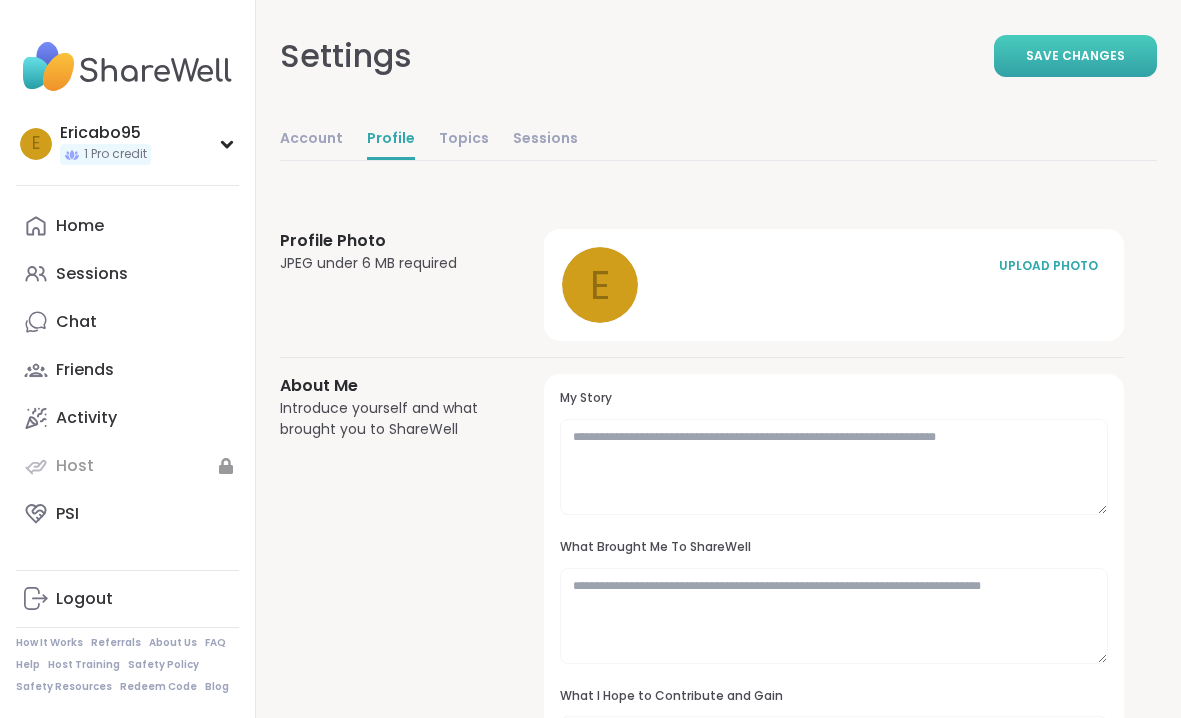 click on "Save Changes" at bounding box center [1075, 56] 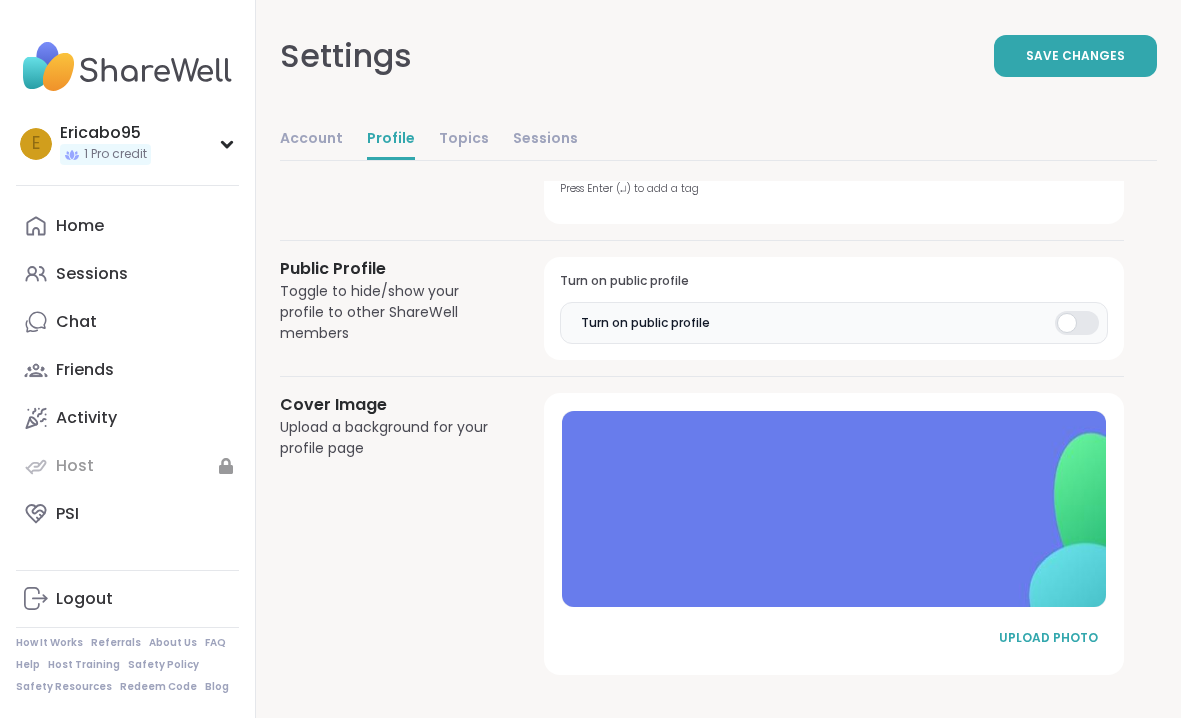 scroll, scrollTop: 995, scrollLeft: 0, axis: vertical 